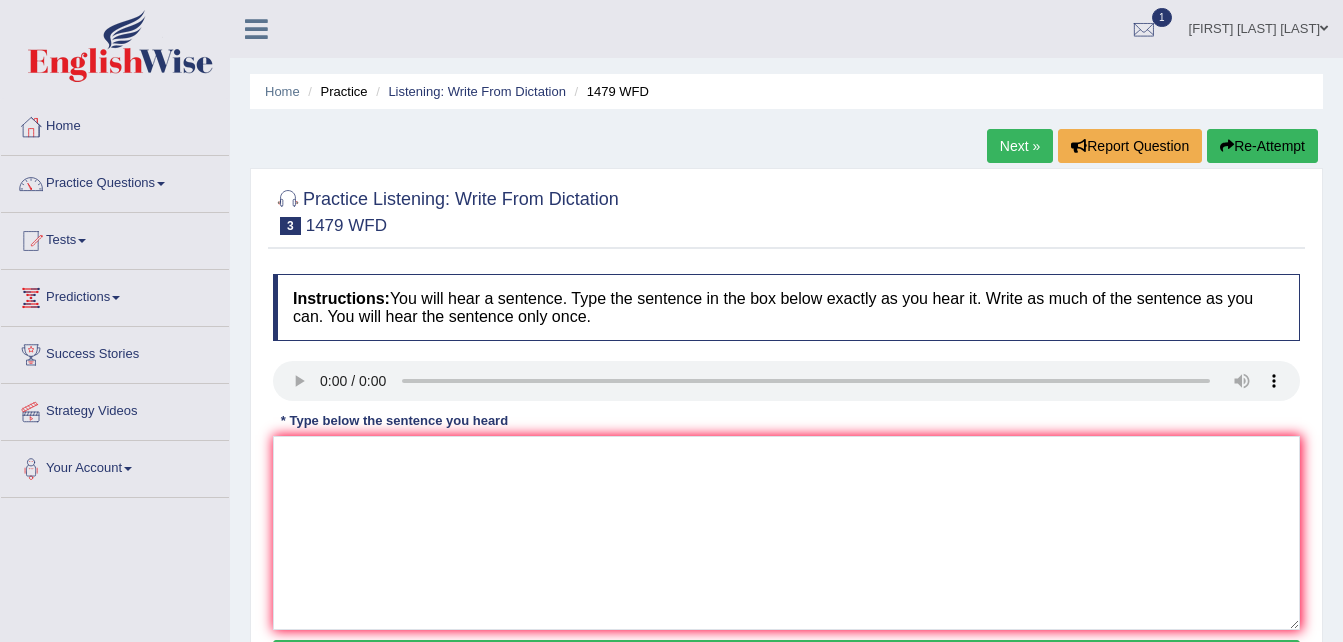 scroll, scrollTop: 0, scrollLeft: 0, axis: both 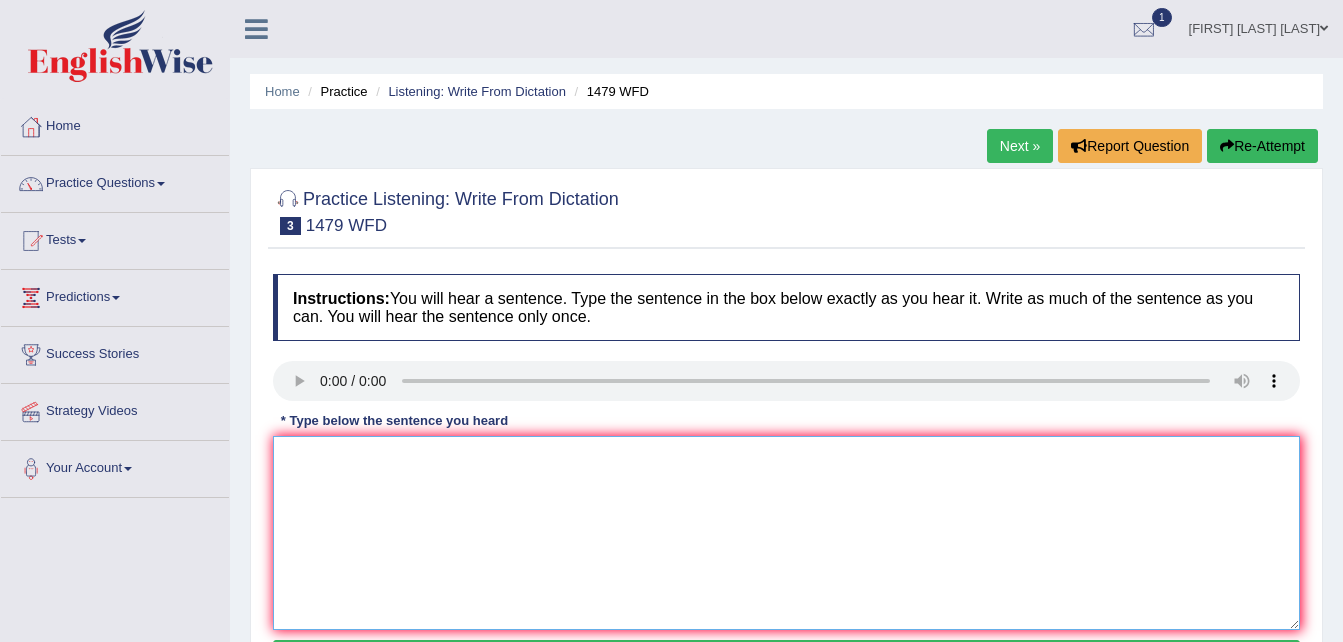 click at bounding box center [786, 533] 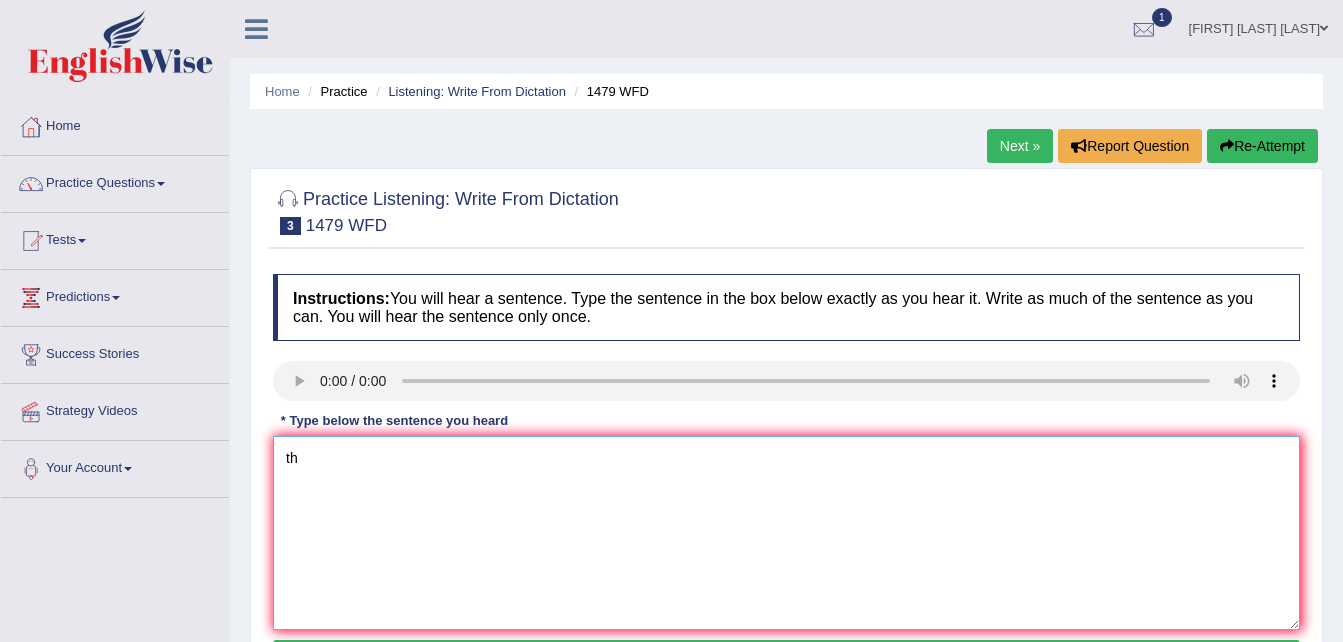 type on "t" 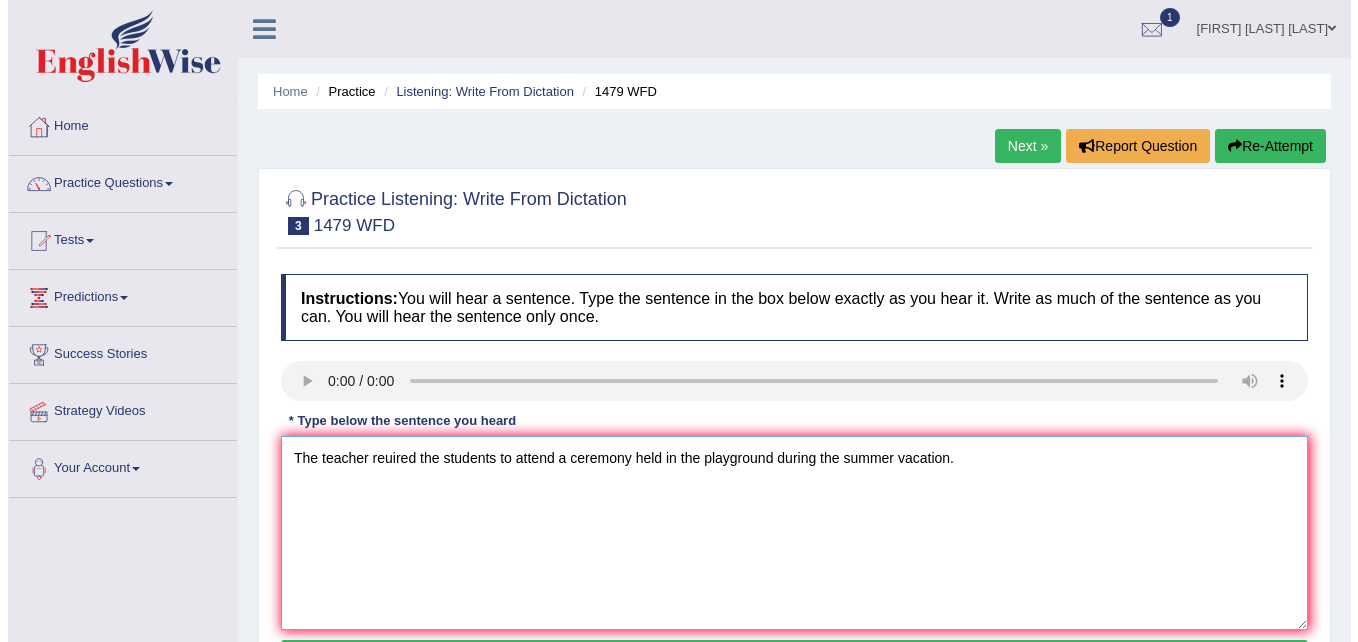 scroll, scrollTop: 408, scrollLeft: 0, axis: vertical 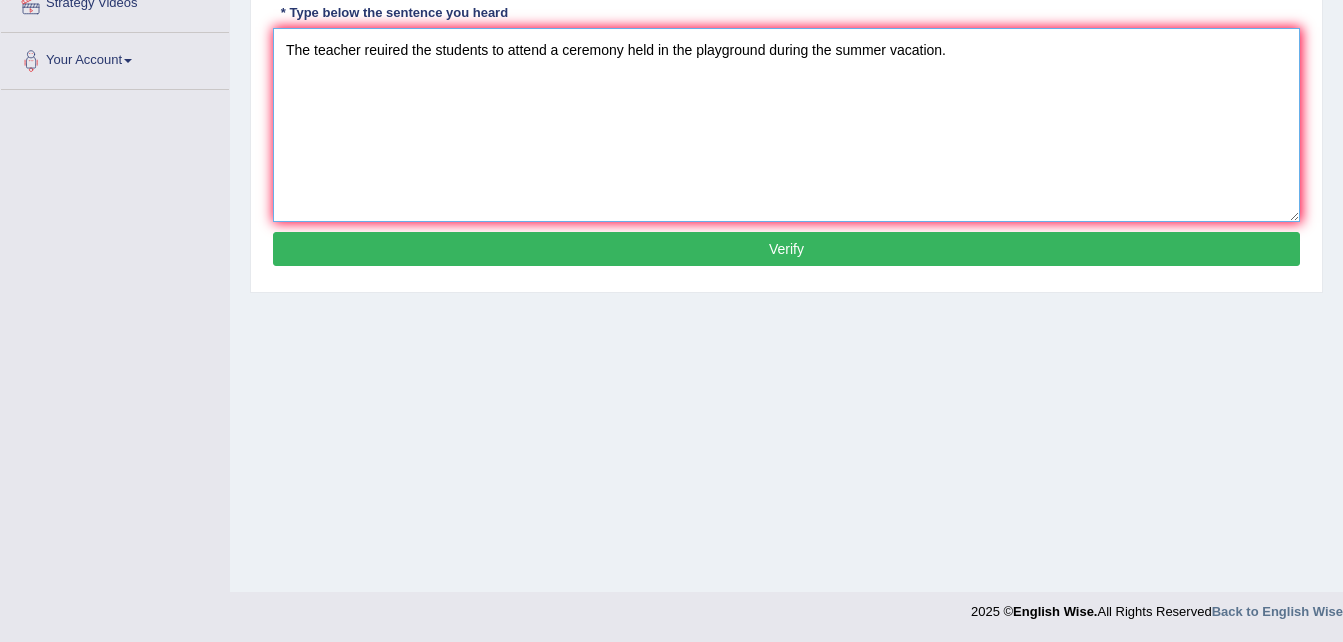 click on "The teacher reuired the students to attend a ceremony held in the playground during the summer vacation." at bounding box center (786, 125) 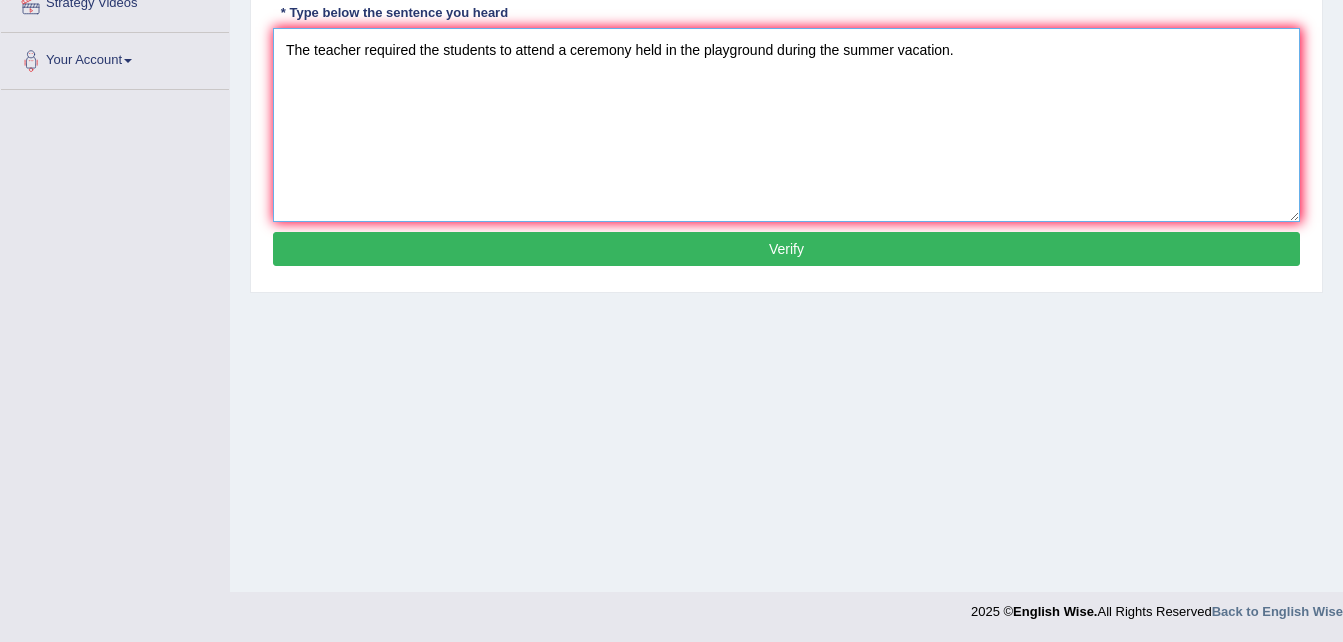 type on "The teacher required the students to attend a ceremony held in the playground during the summer vacation." 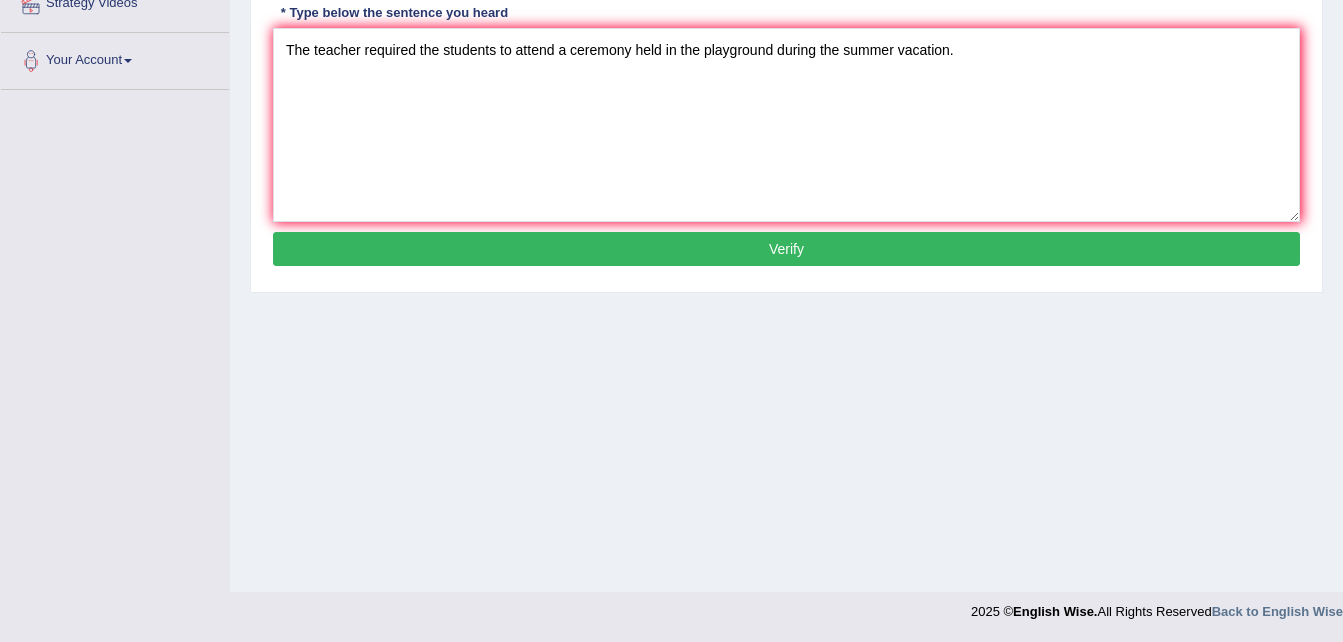 click on "Verify" at bounding box center [786, 249] 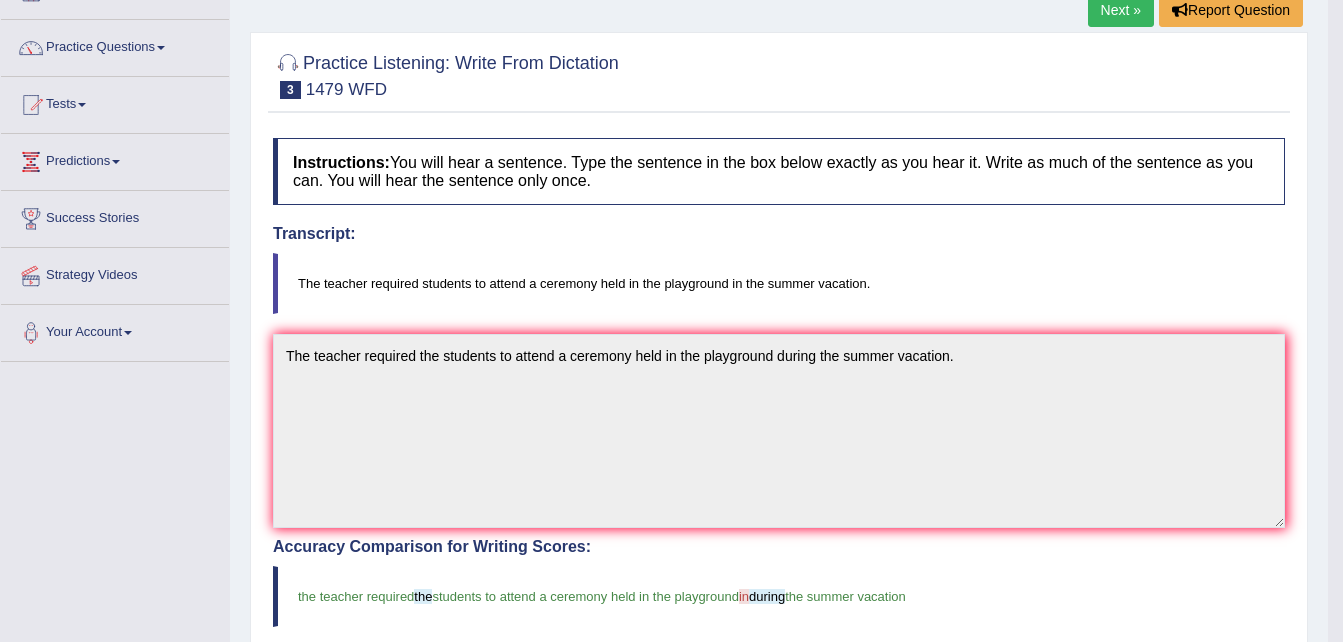 scroll, scrollTop: 126, scrollLeft: 0, axis: vertical 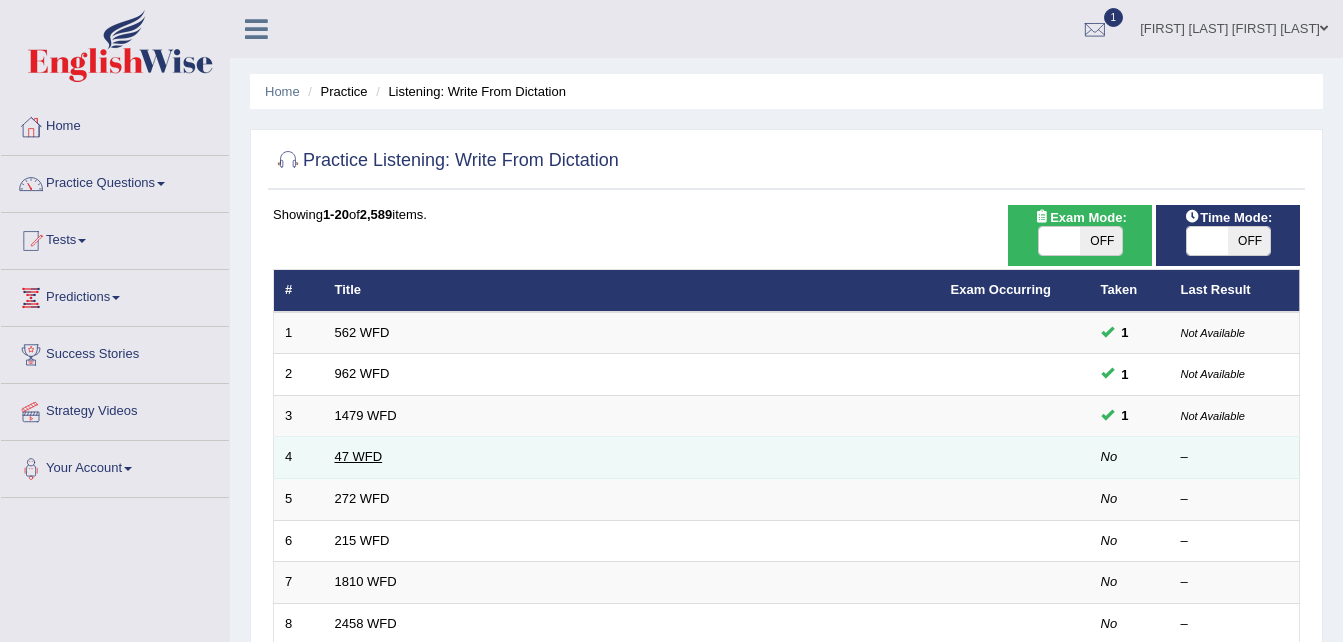click on "47 WFD" at bounding box center [359, 456] 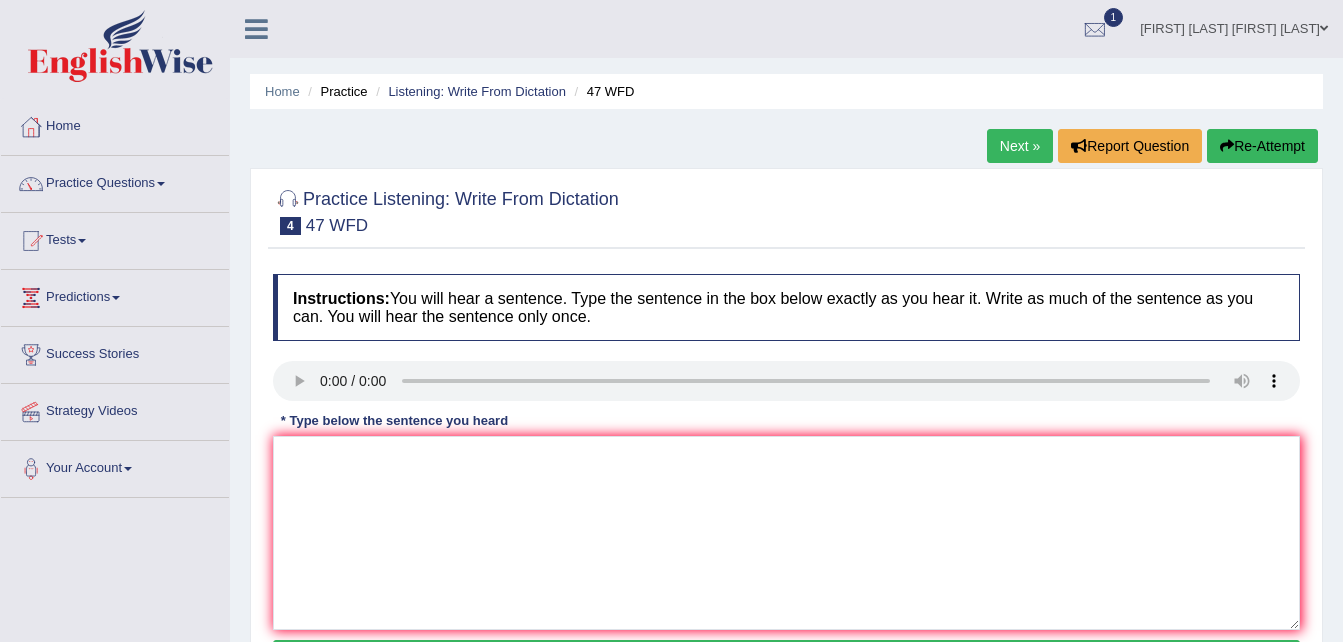 scroll, scrollTop: 0, scrollLeft: 0, axis: both 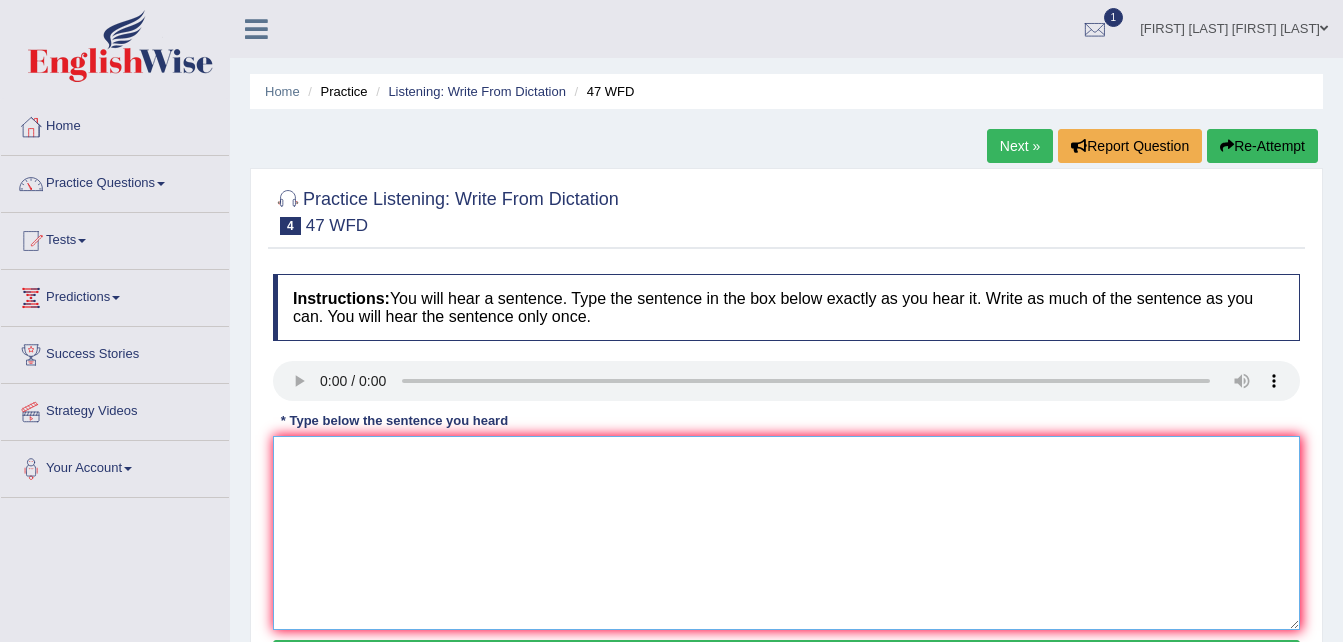 click at bounding box center (786, 533) 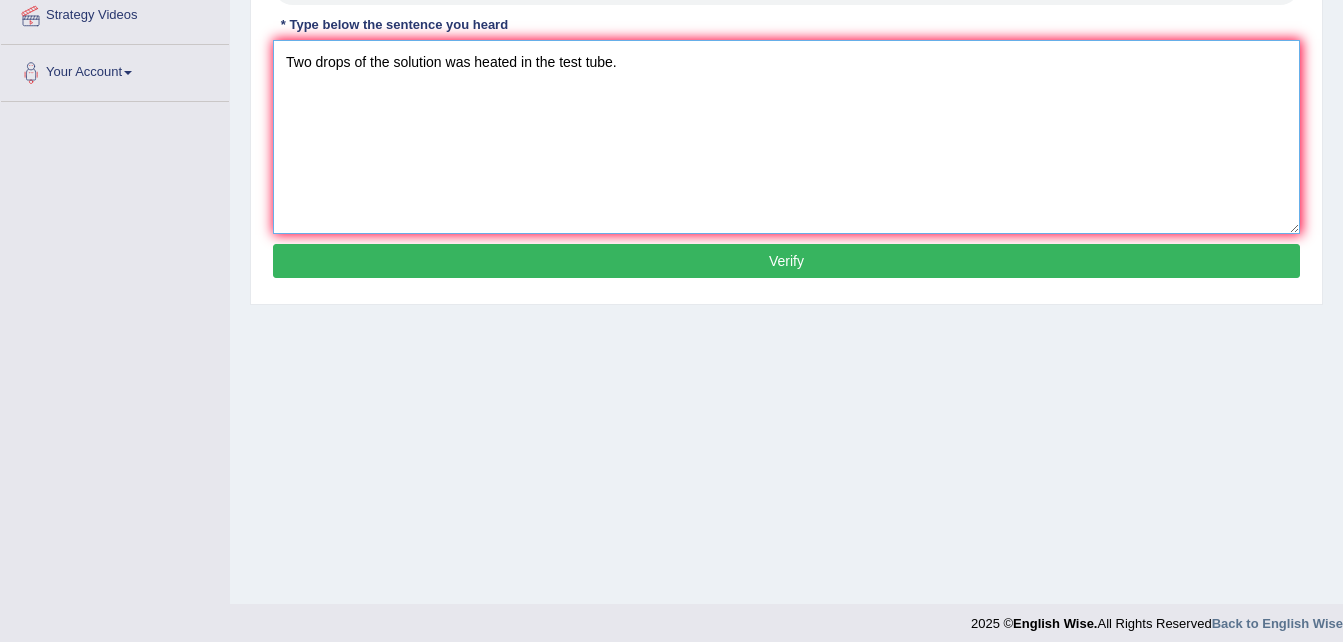 scroll, scrollTop: 399, scrollLeft: 0, axis: vertical 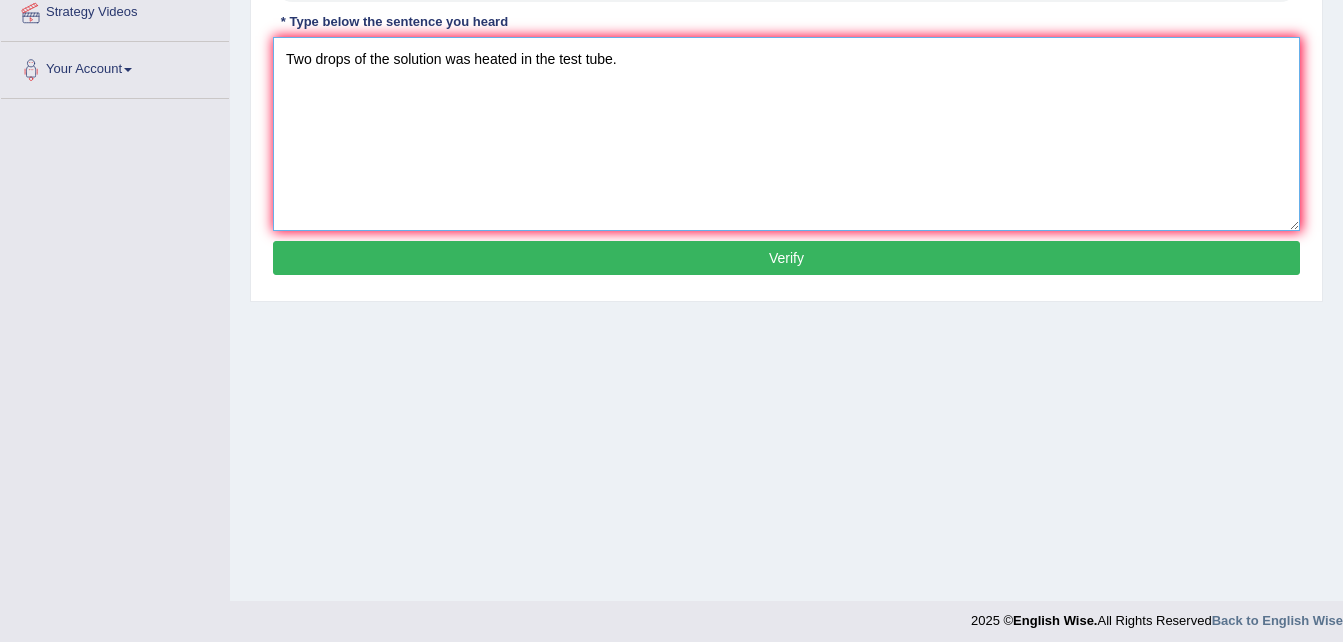 type on "Two drops of the solution was heated in the test tube." 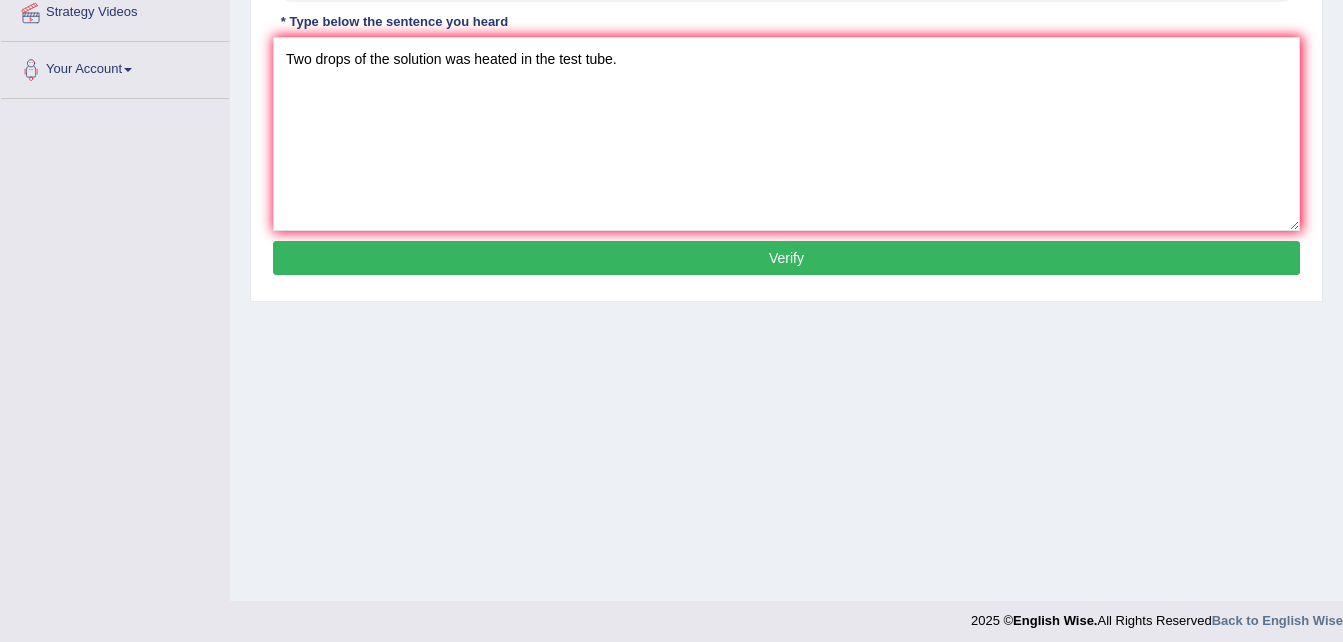 click on "Verify" at bounding box center (786, 258) 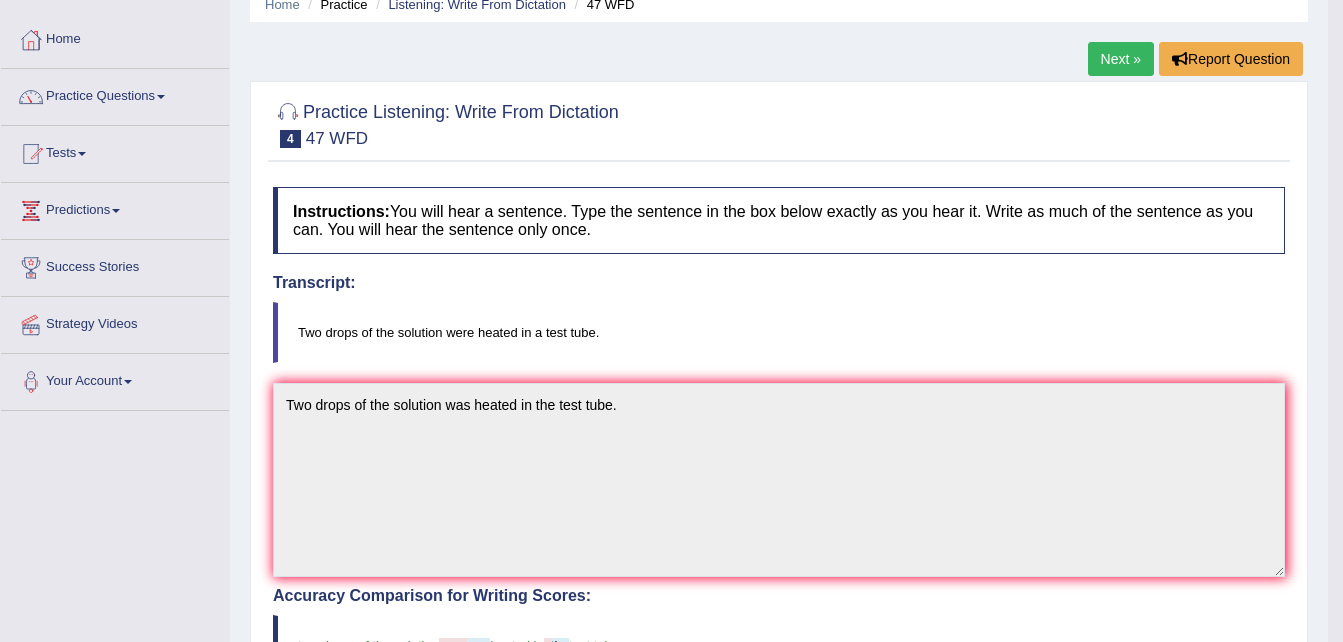 scroll, scrollTop: 0, scrollLeft: 0, axis: both 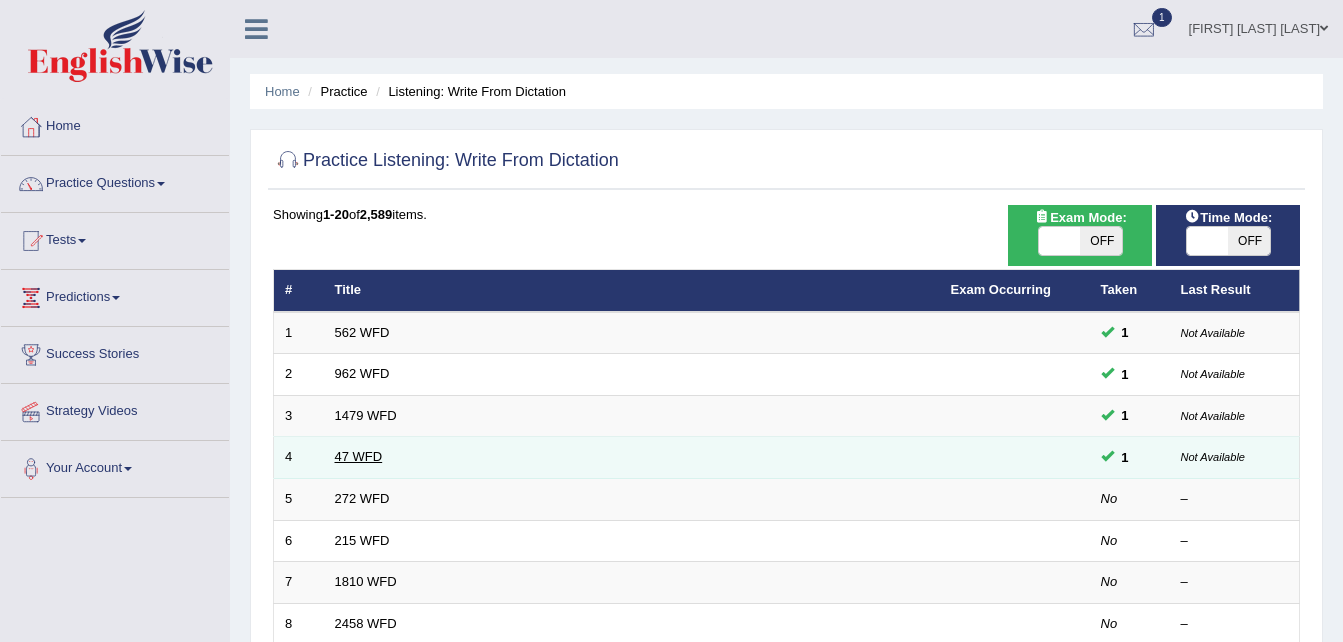 click on "47 WFD" at bounding box center [359, 456] 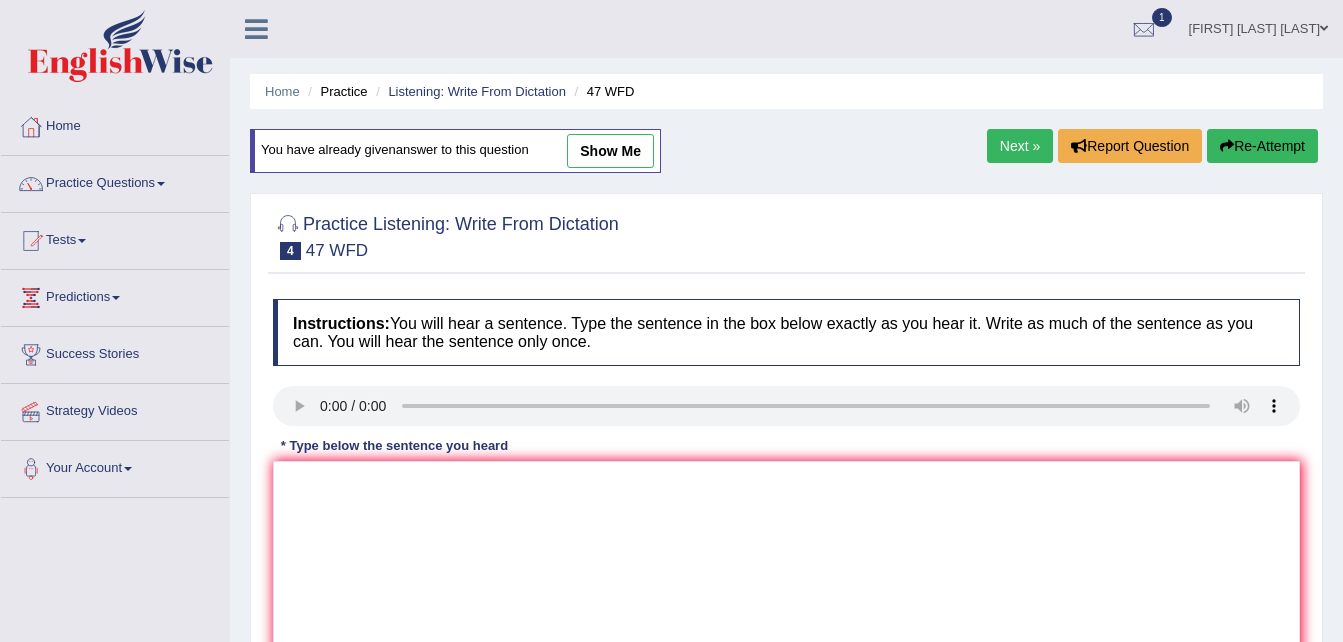 scroll, scrollTop: 0, scrollLeft: 0, axis: both 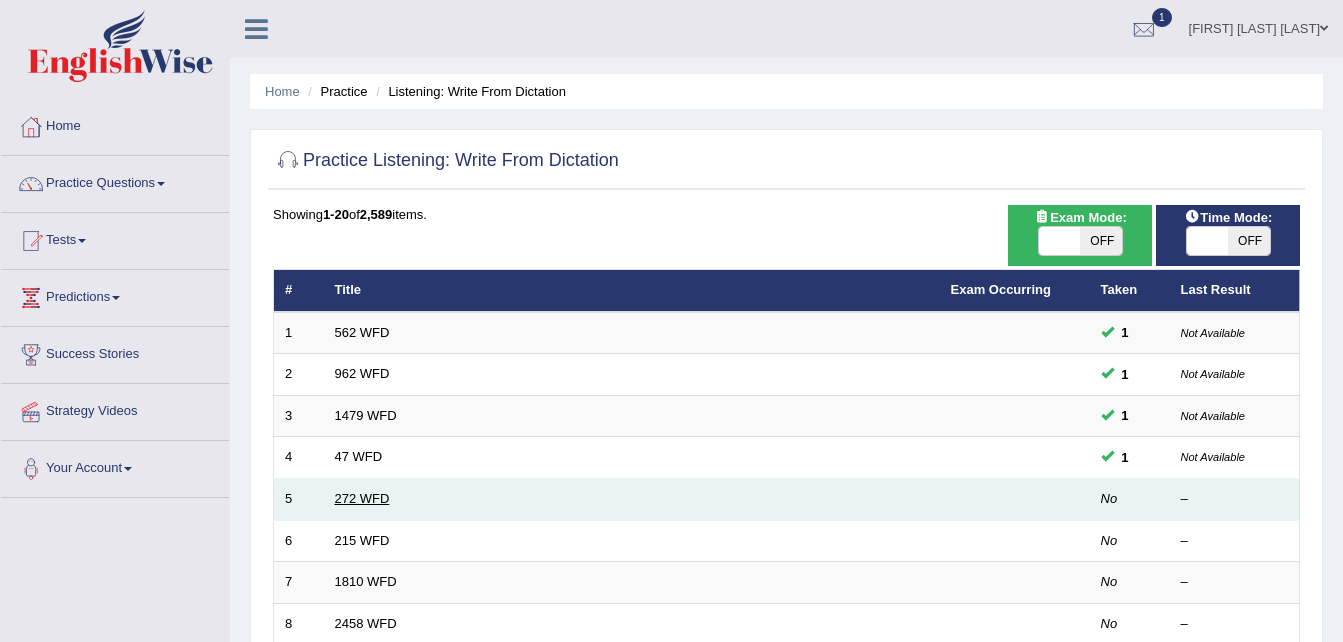 click on "272 WFD" at bounding box center [362, 498] 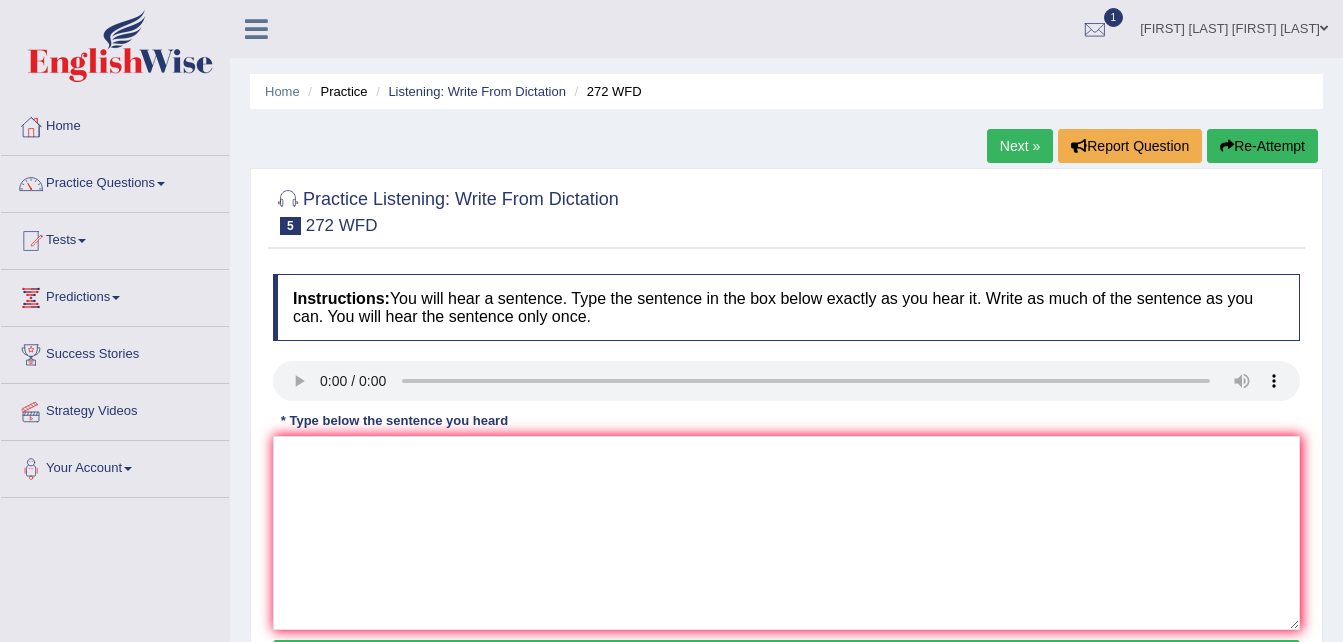 scroll, scrollTop: 0, scrollLeft: 0, axis: both 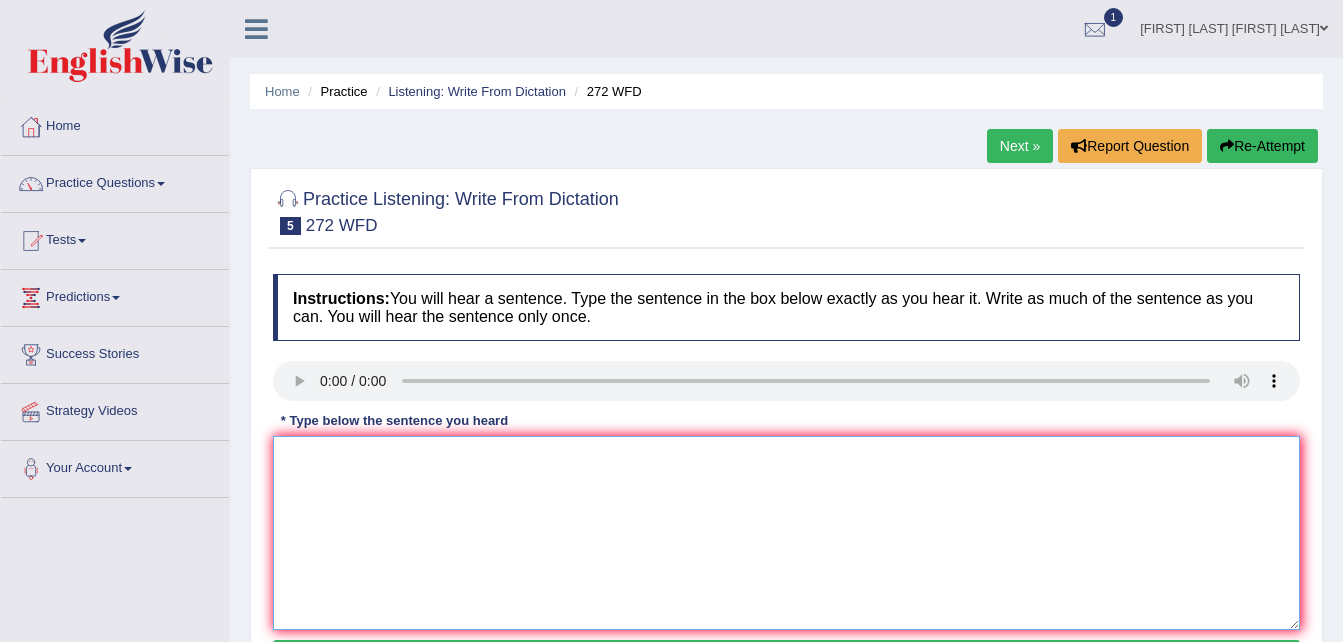 click at bounding box center [786, 533] 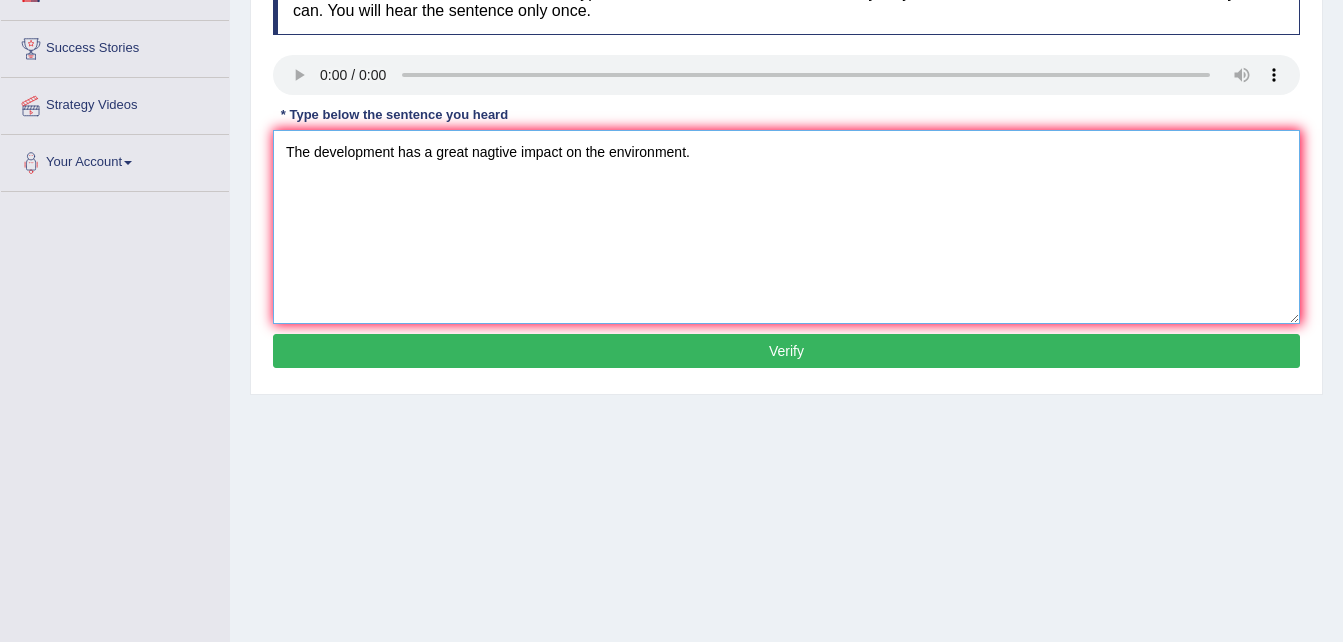 scroll, scrollTop: 400, scrollLeft: 0, axis: vertical 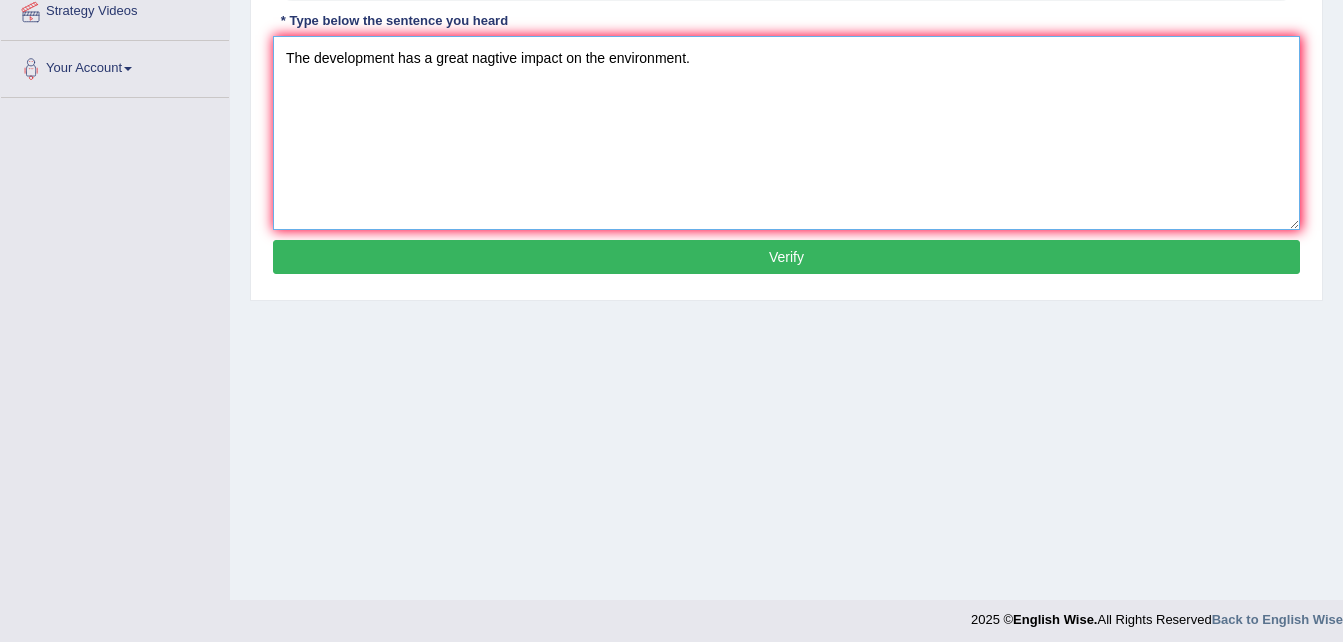 type on "The development has a great nagtive impact on the environment." 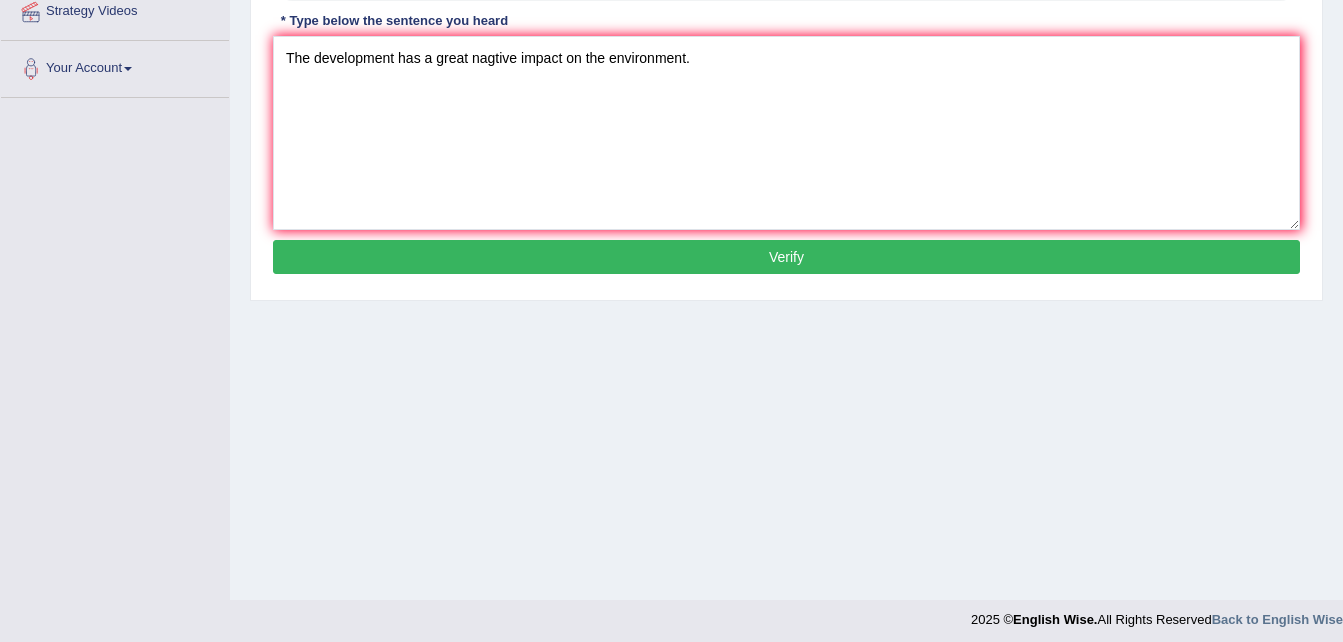 click on "Verify" at bounding box center (786, 257) 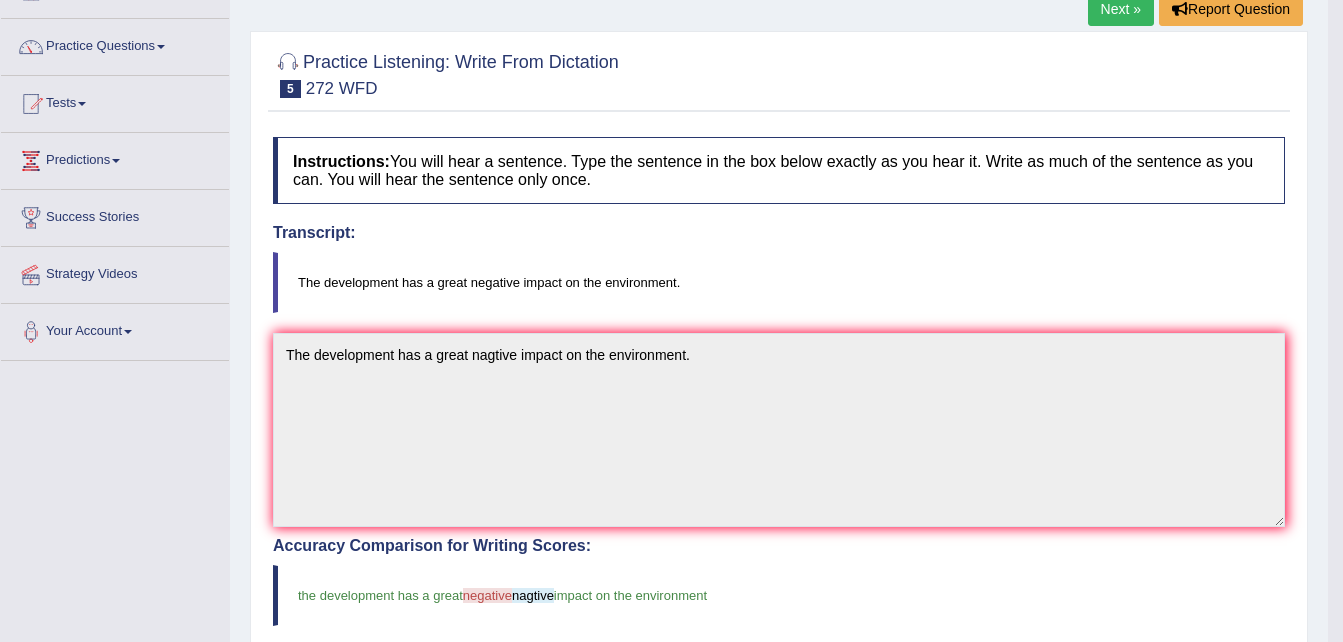scroll, scrollTop: 0, scrollLeft: 0, axis: both 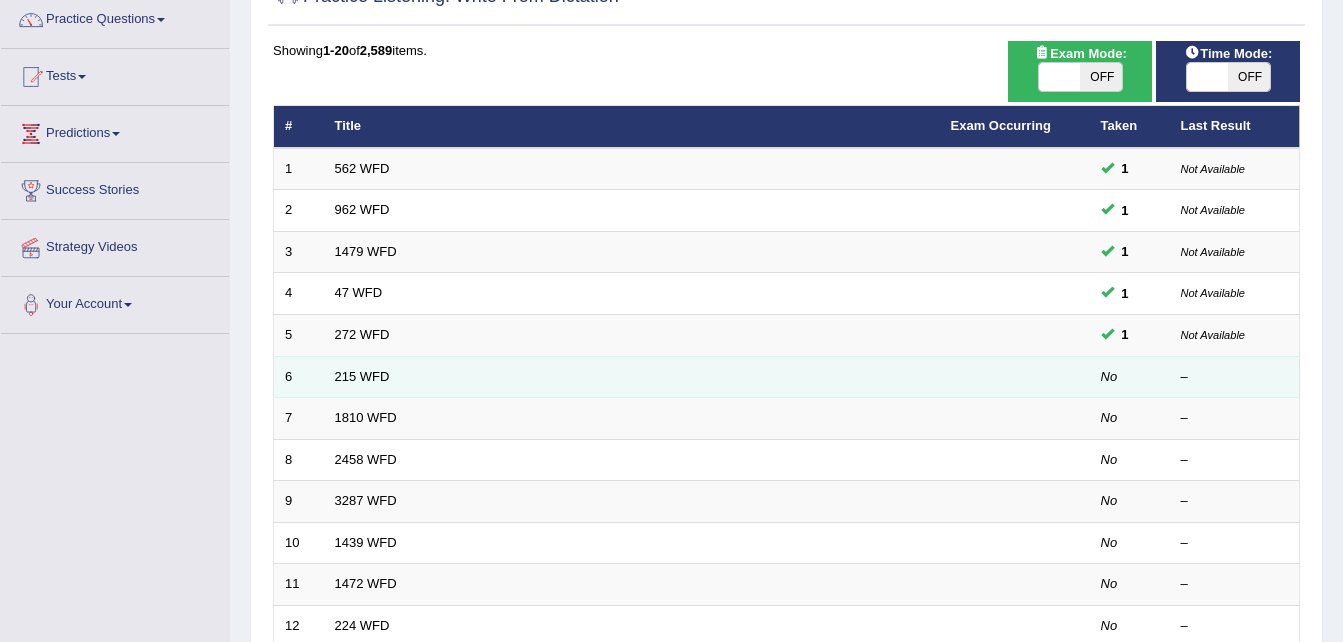 click on "215 WFD" at bounding box center [632, 377] 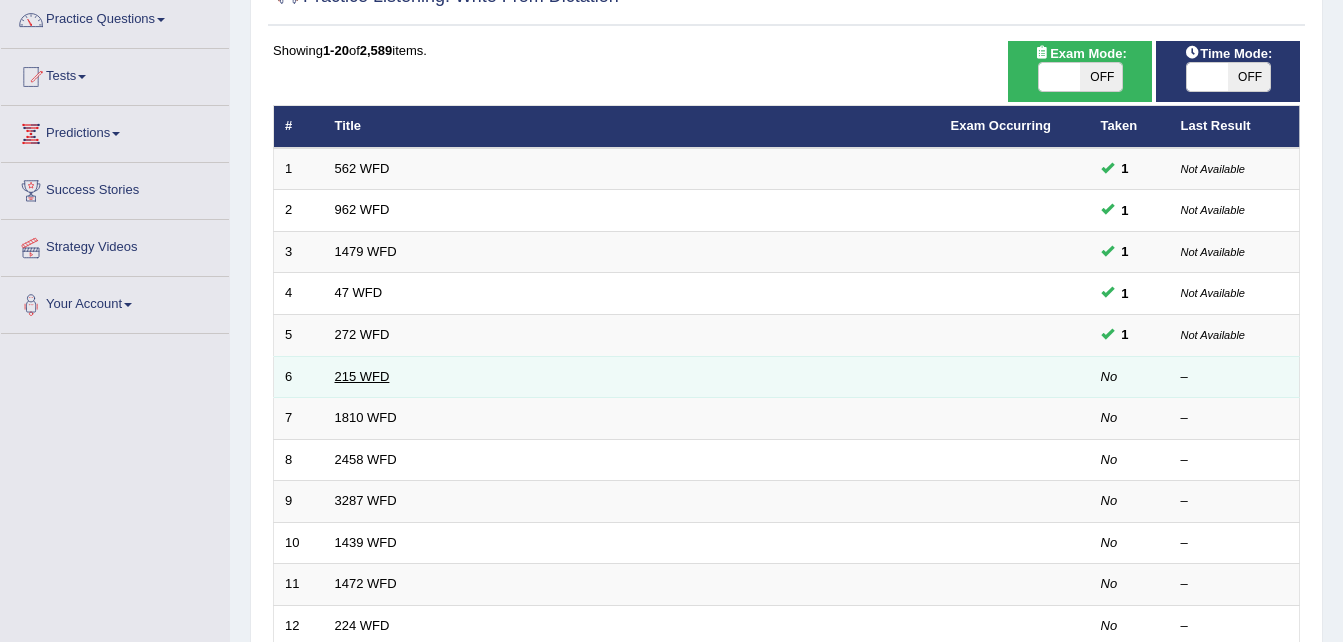 click on "215 WFD" at bounding box center [362, 376] 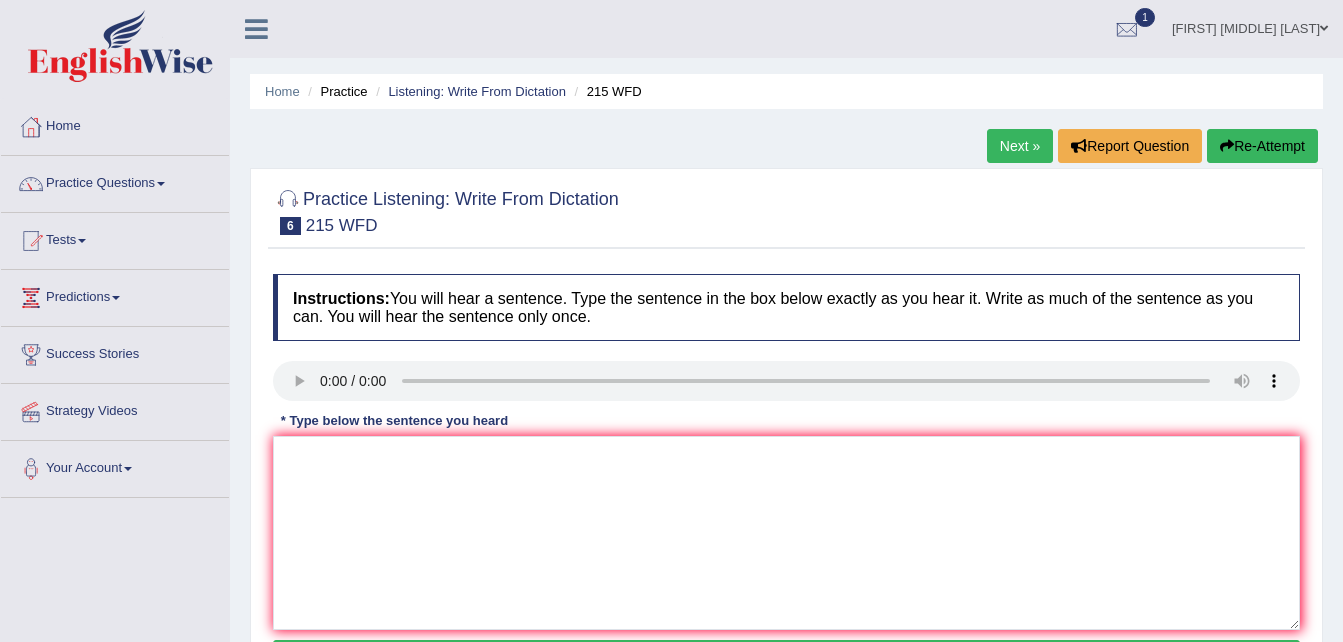 scroll, scrollTop: 0, scrollLeft: 0, axis: both 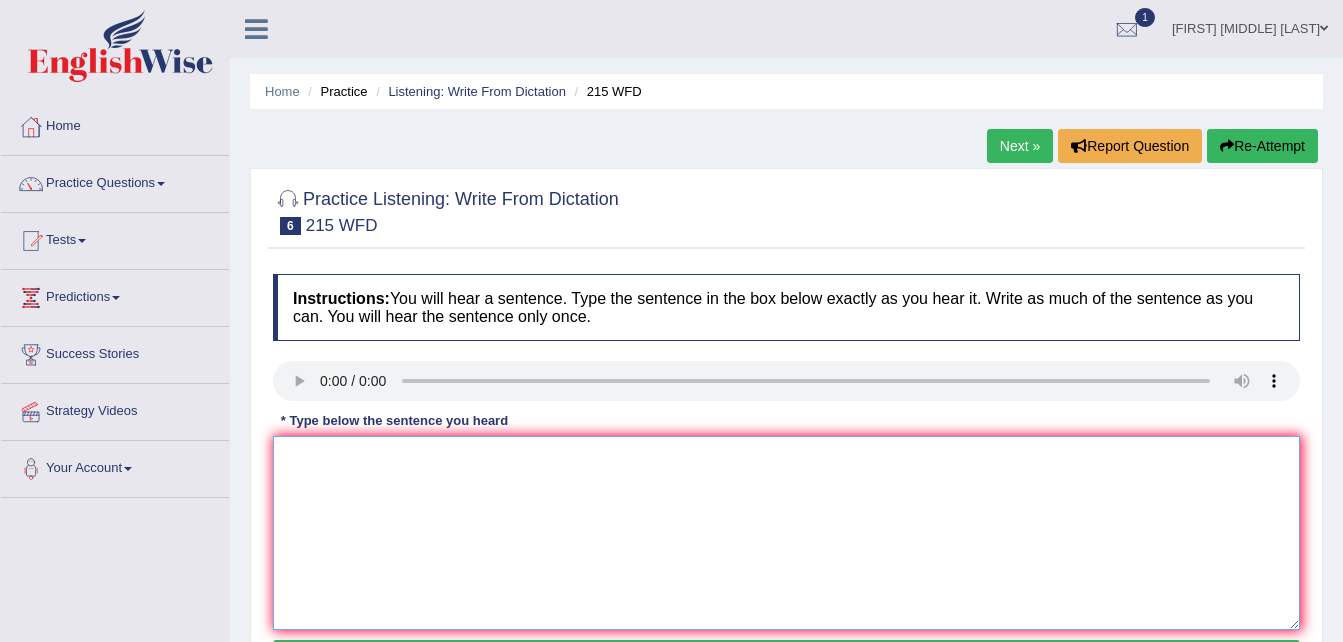 click at bounding box center (786, 533) 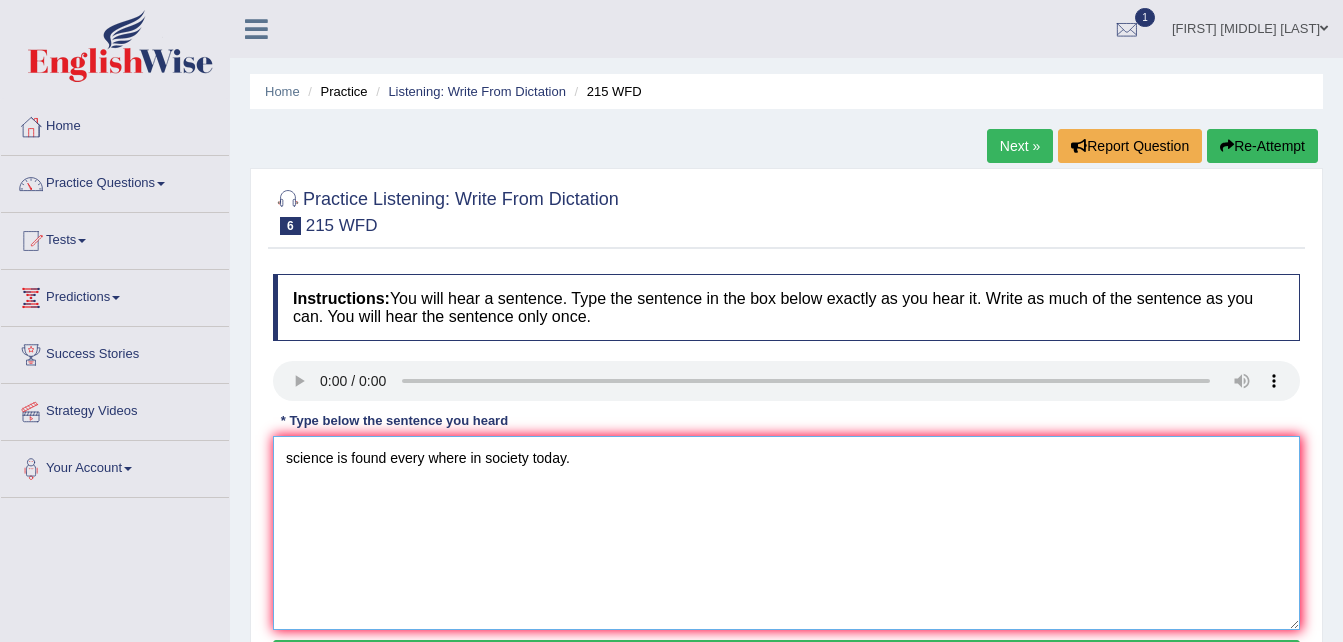 click on "science is found every where in society today." at bounding box center [786, 533] 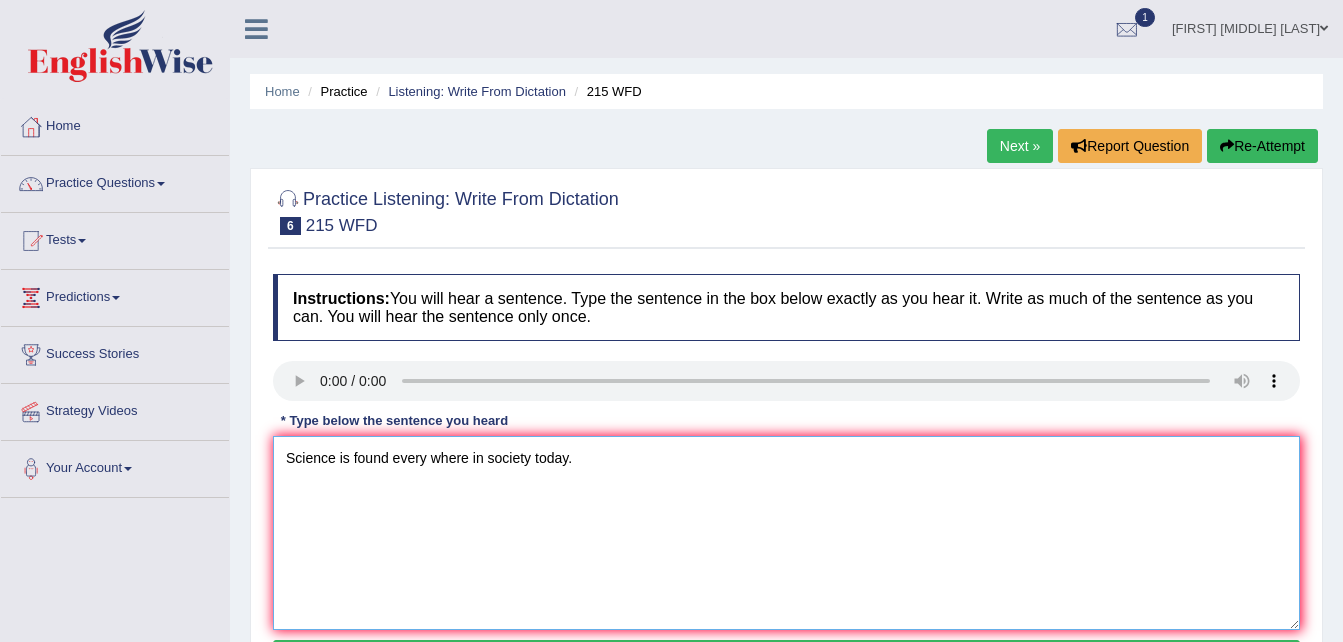click on "Science is found every where in society today." at bounding box center [786, 533] 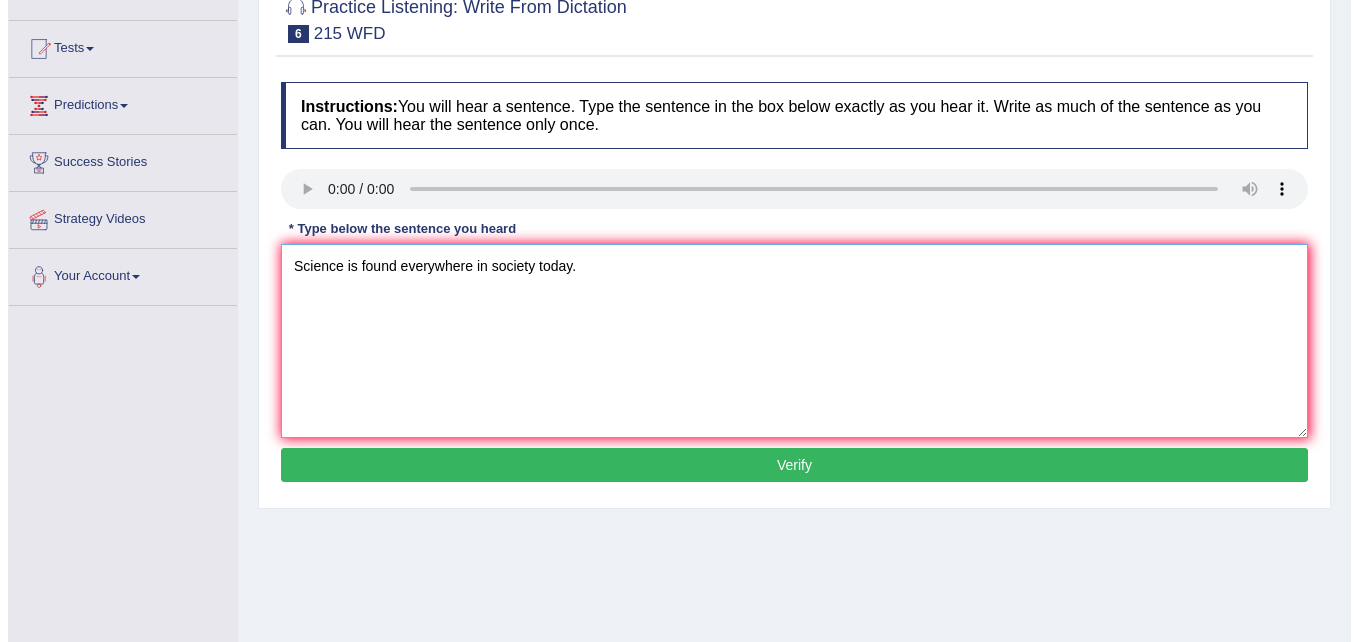 scroll, scrollTop: 194, scrollLeft: 0, axis: vertical 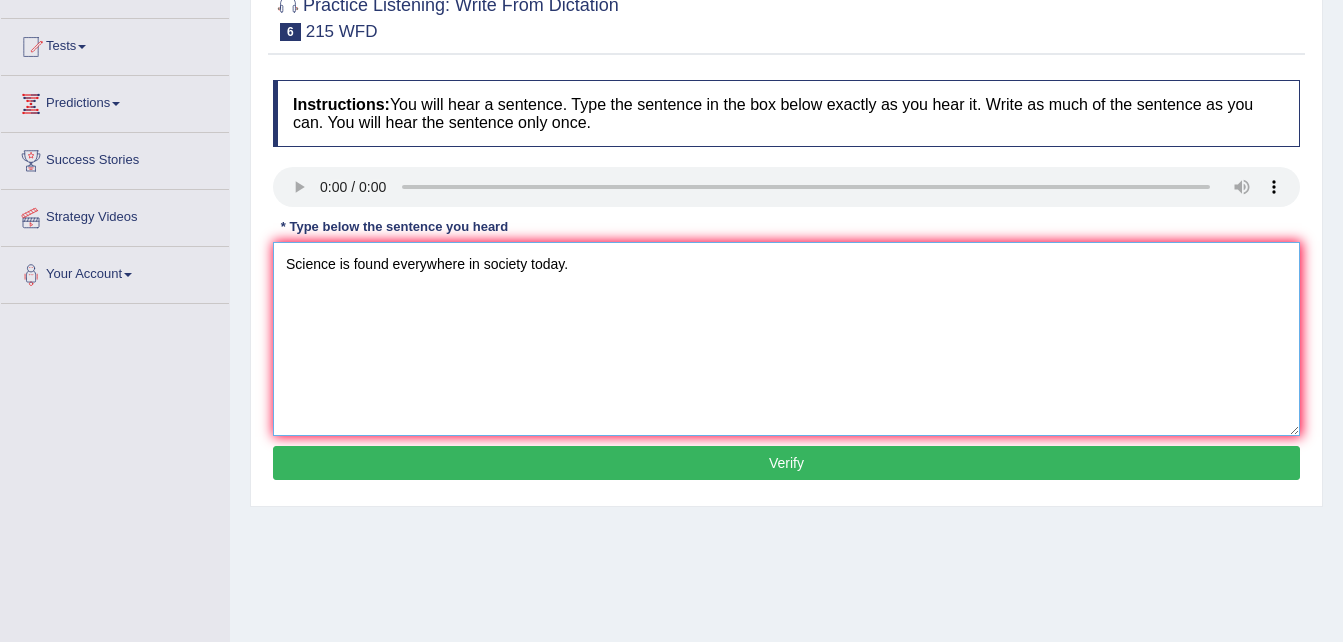 type on "Science is found everywhere in society today." 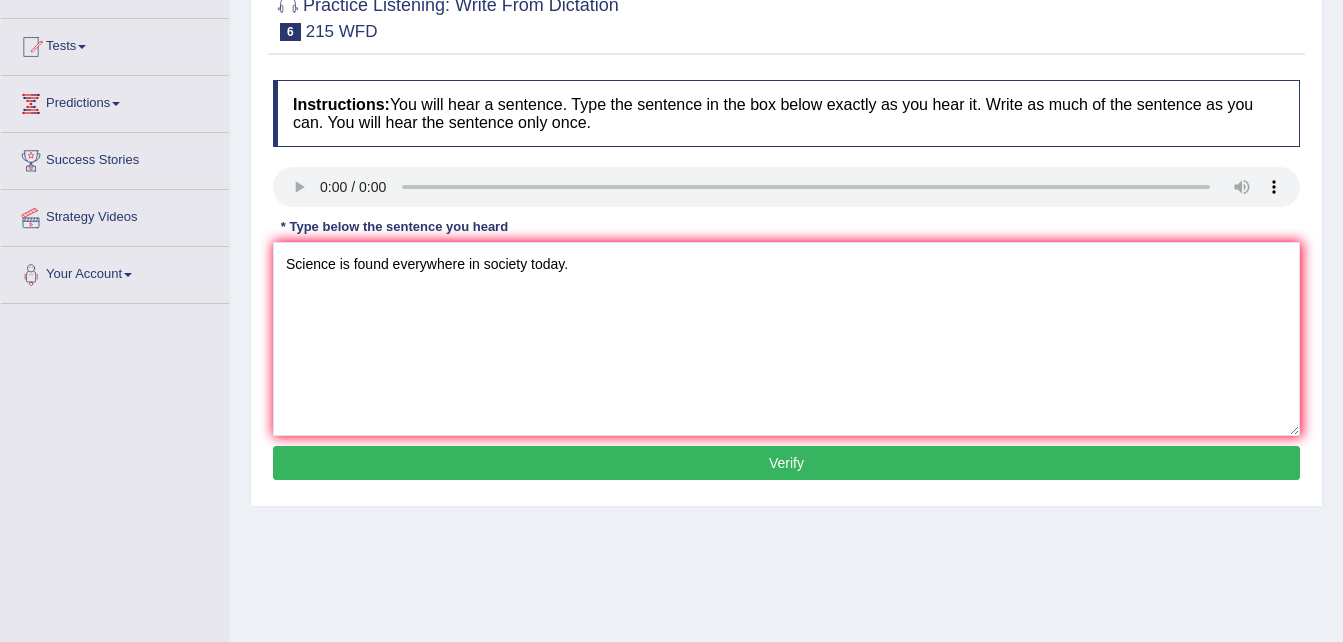 click on "Verify" at bounding box center (786, 463) 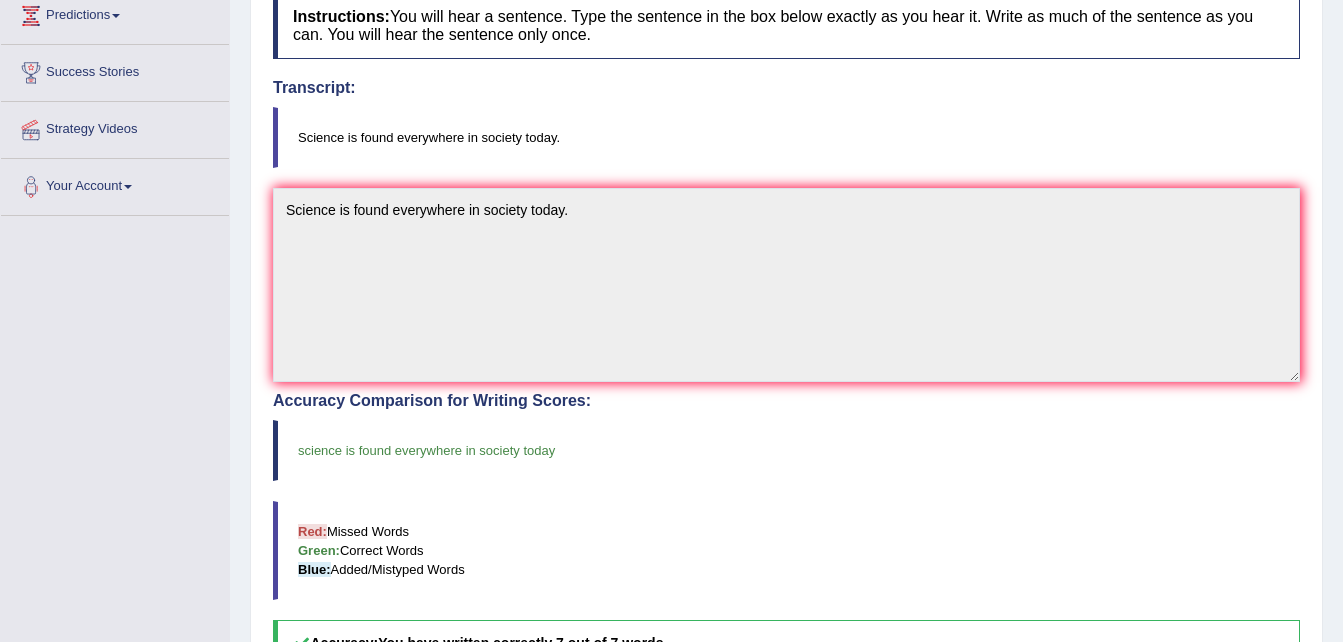 scroll, scrollTop: 283, scrollLeft: 0, axis: vertical 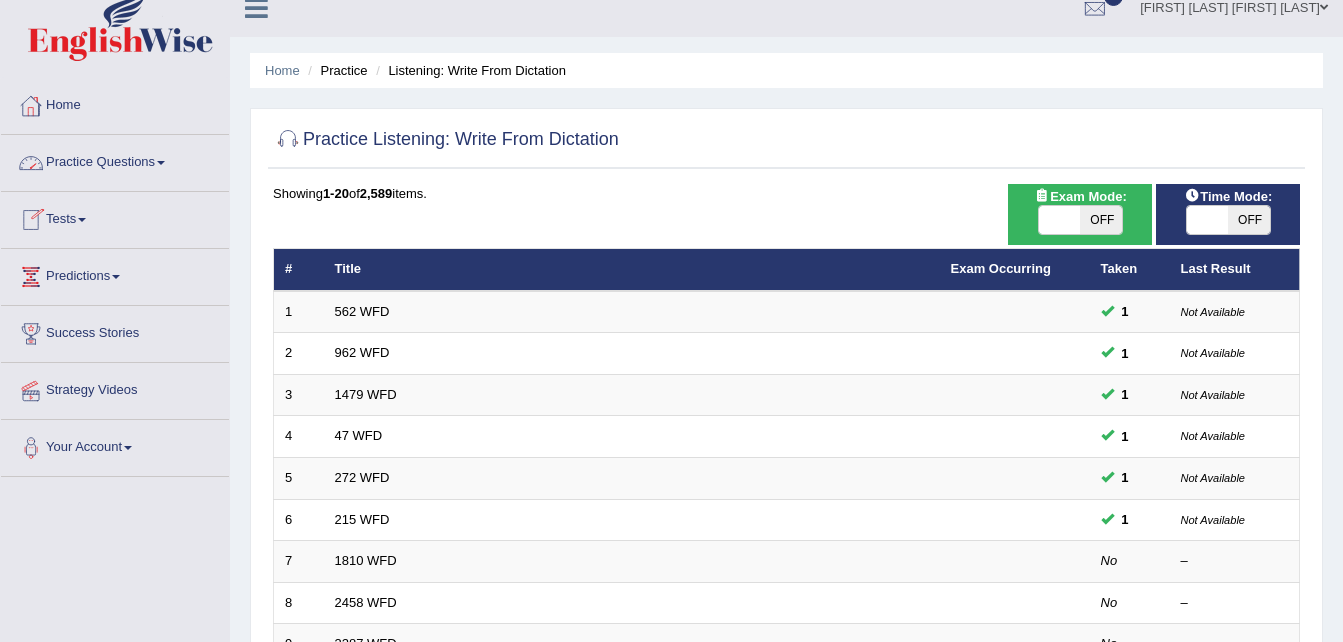 click on "Practice Questions" at bounding box center (115, 160) 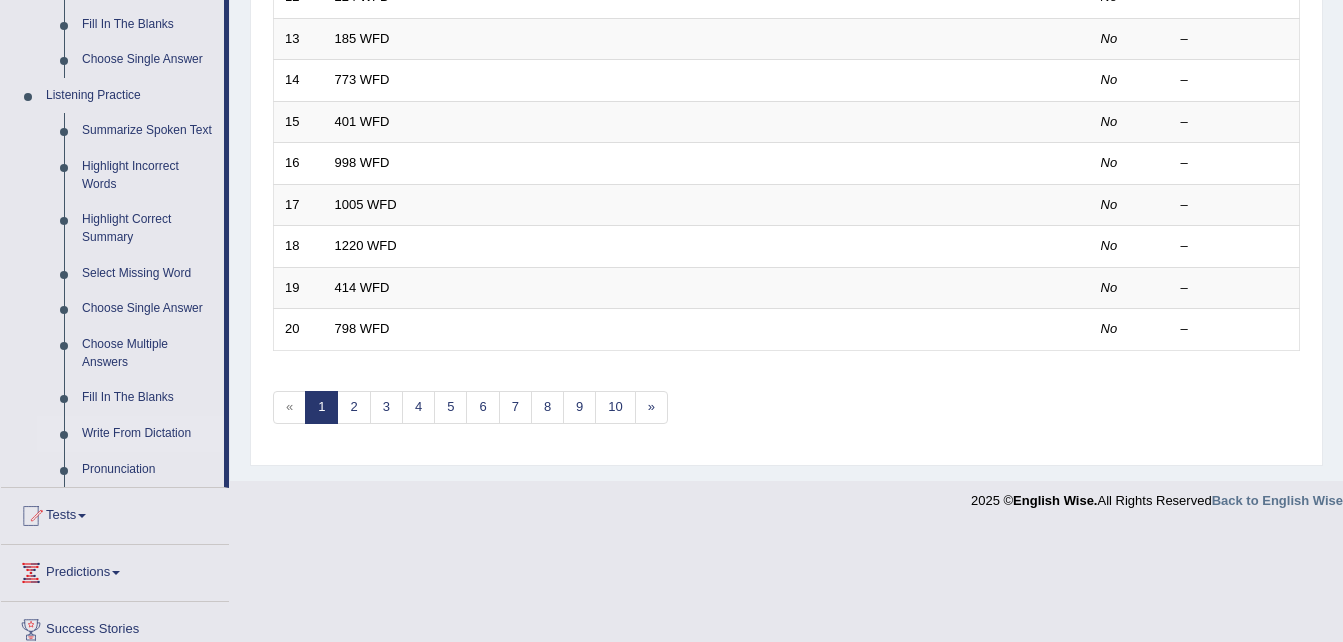 scroll, scrollTop: 794, scrollLeft: 0, axis: vertical 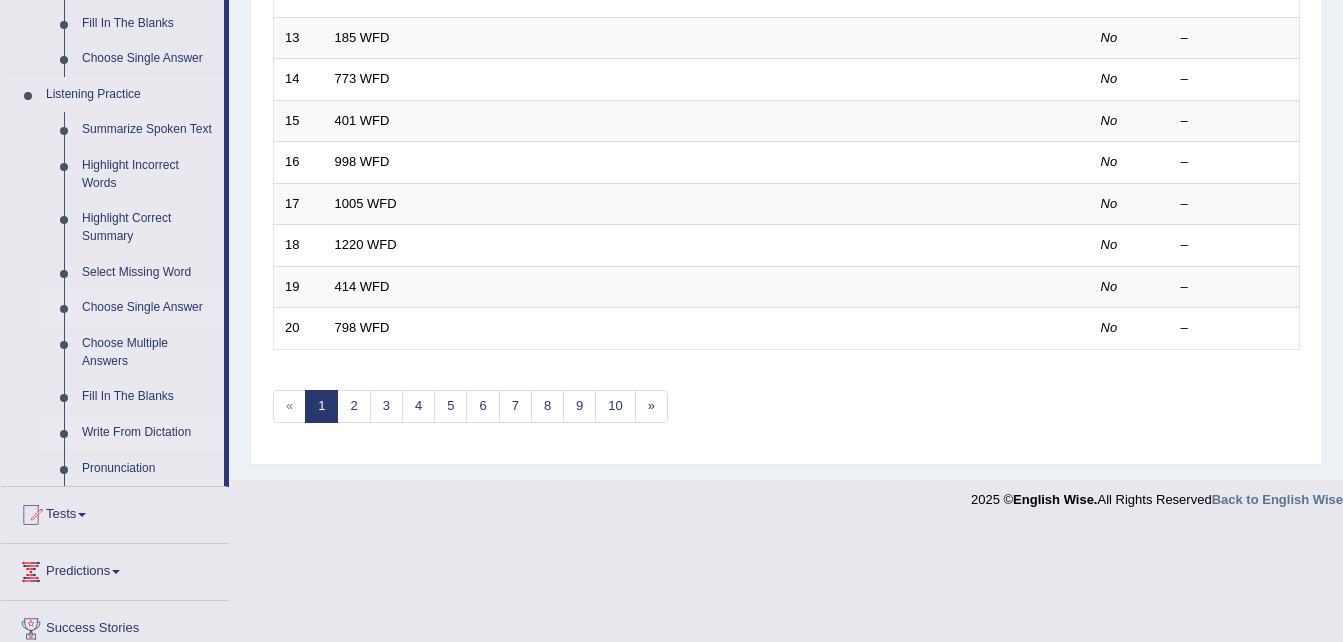 click on "Choose Single Answer" at bounding box center [148, 308] 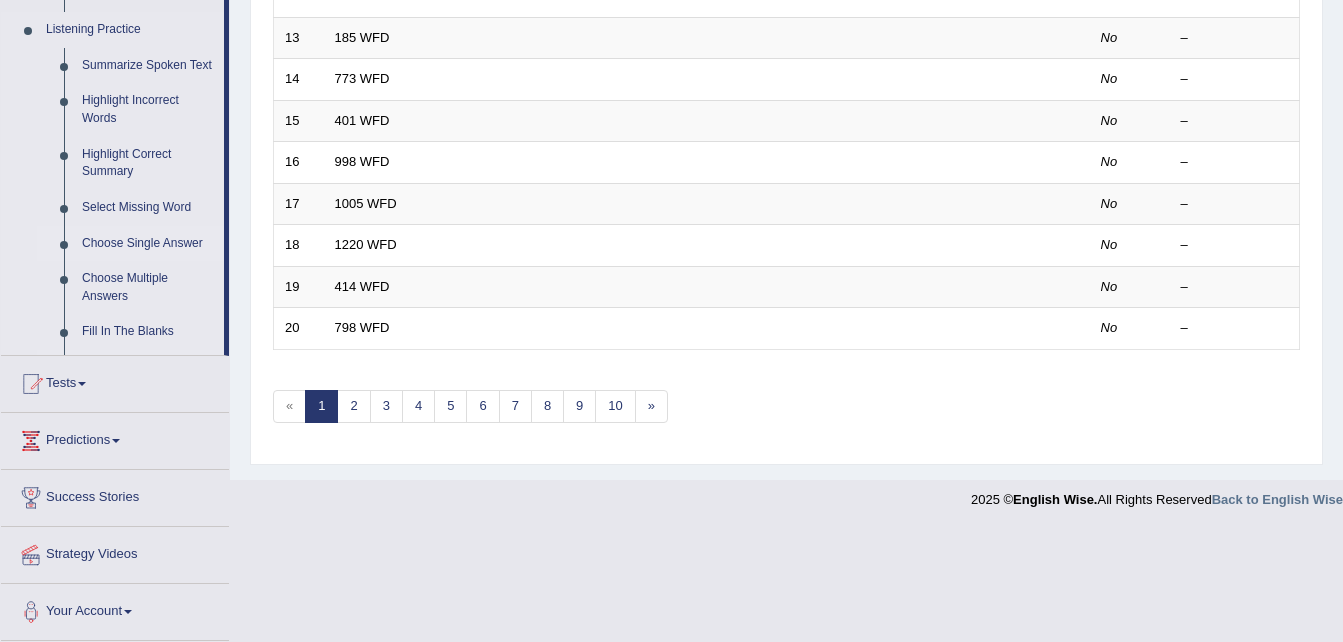 scroll, scrollTop: 682, scrollLeft: 0, axis: vertical 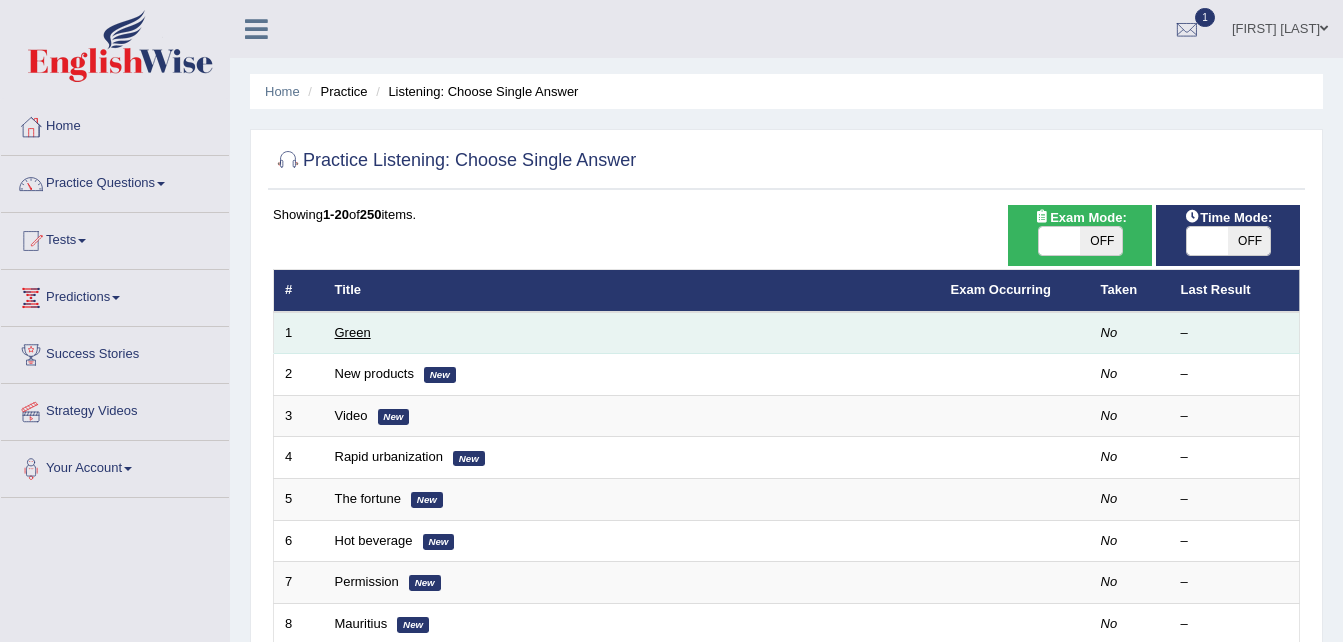 click on "Green" at bounding box center (353, 332) 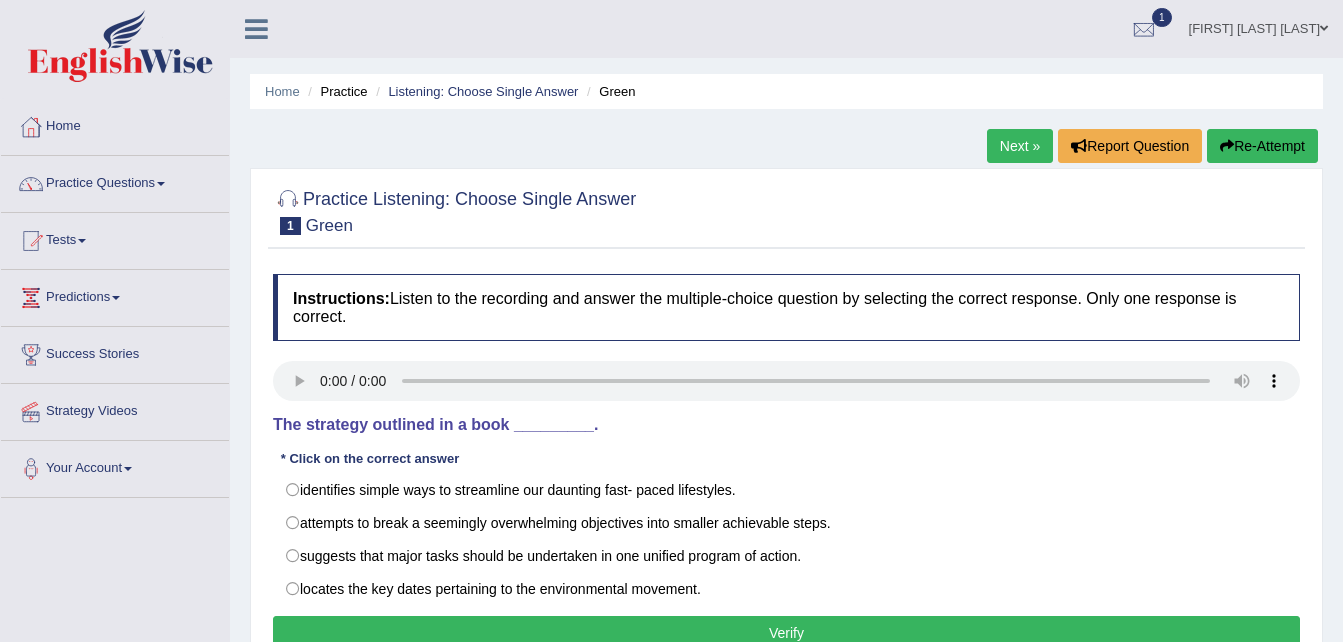scroll, scrollTop: 0, scrollLeft: 0, axis: both 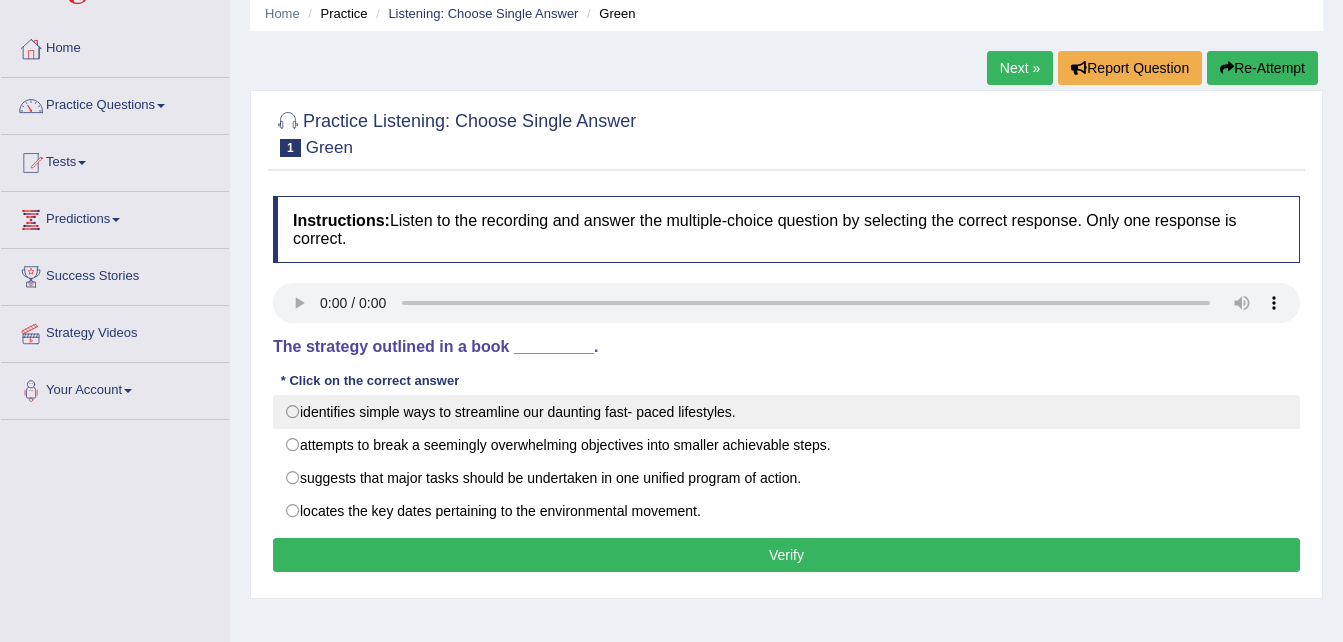 click on "identifies simple ways to streamline our daunting fast- paced lifestyles." at bounding box center (786, 412) 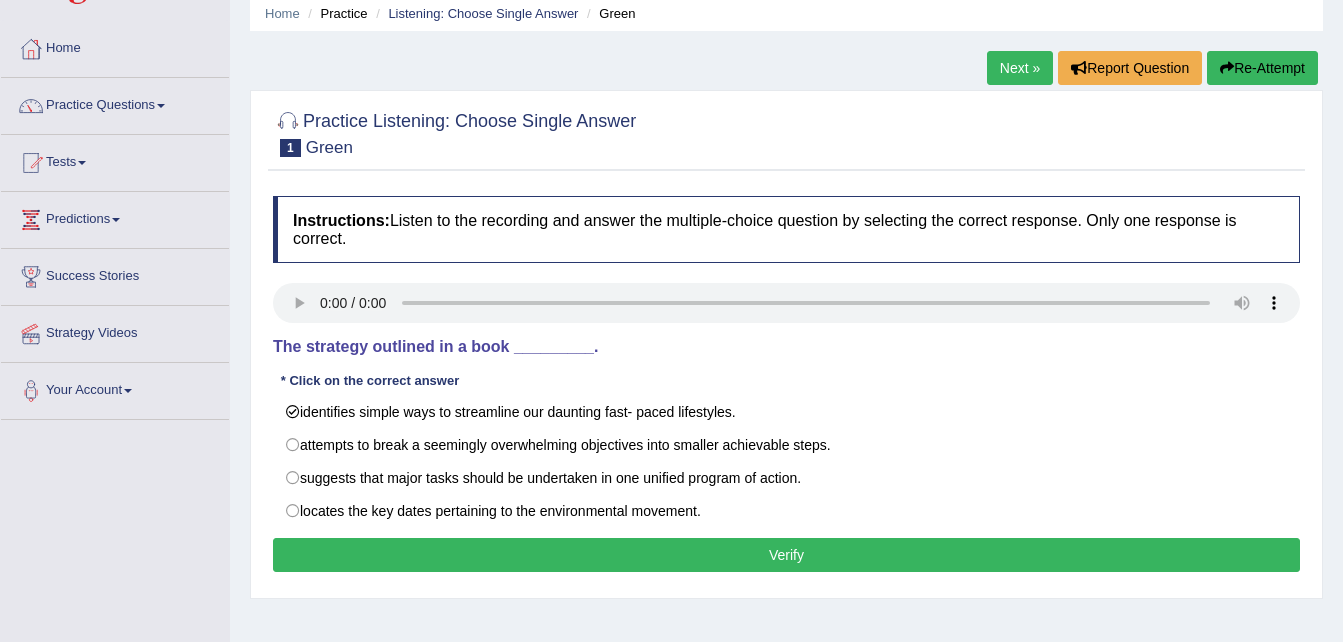click on "Verify" at bounding box center (786, 555) 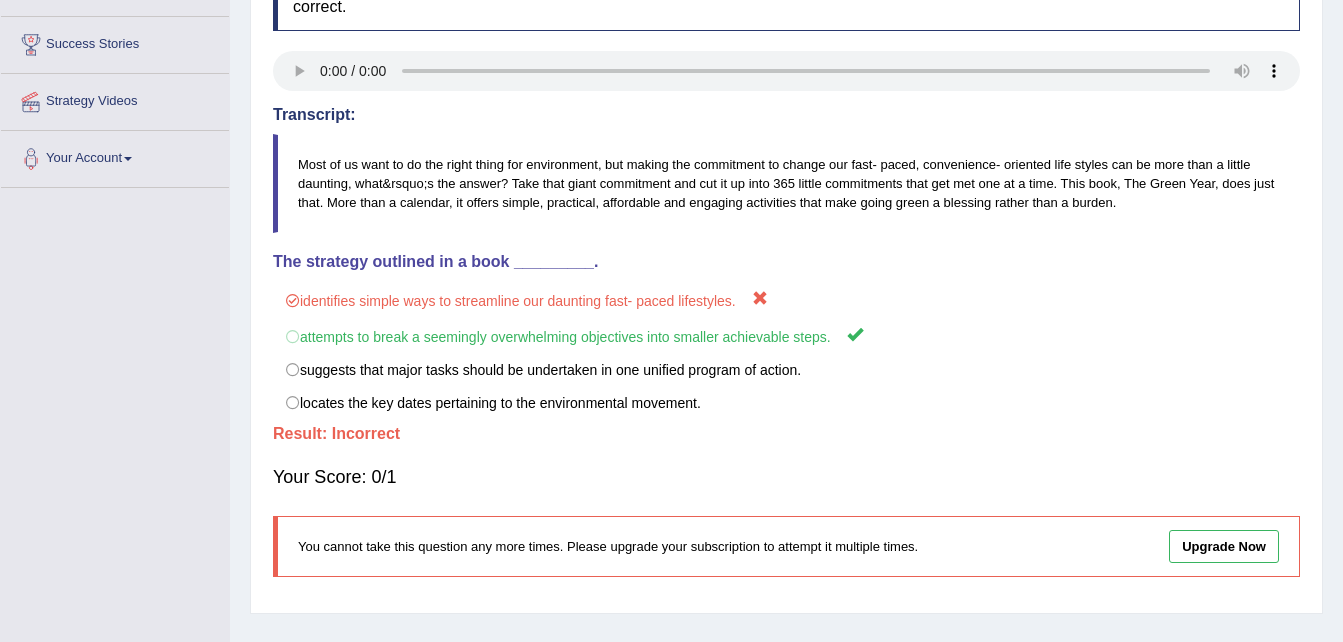 scroll, scrollTop: 408, scrollLeft: 0, axis: vertical 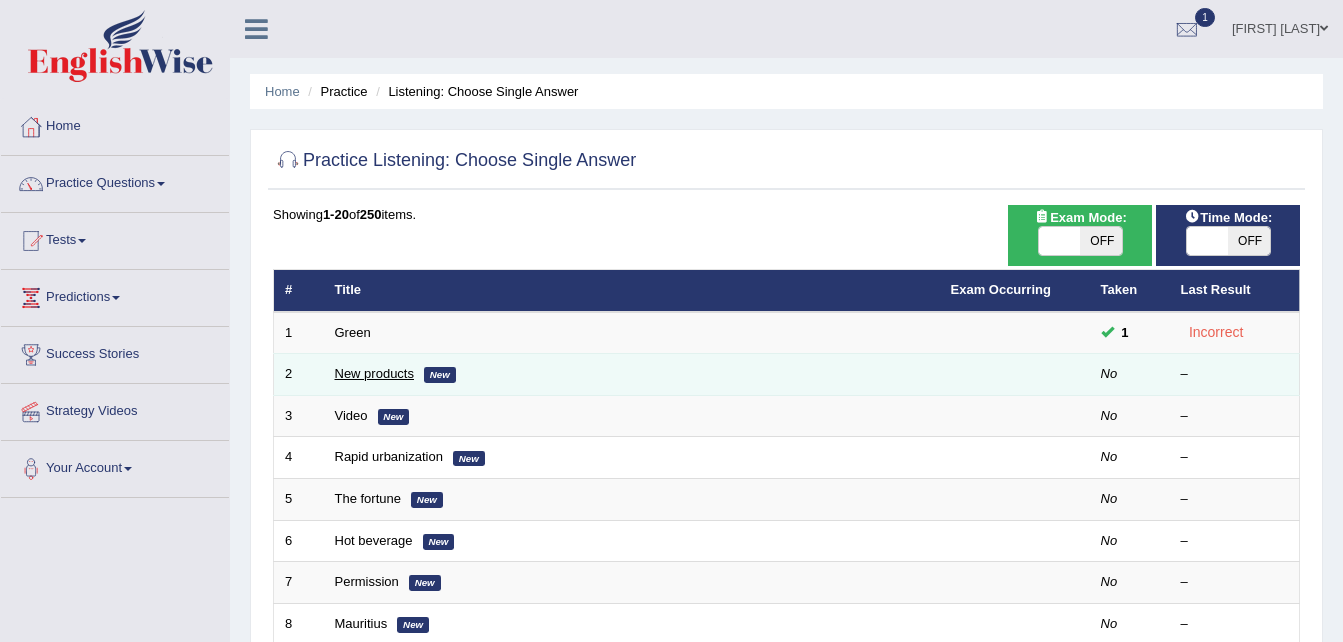 click on "New products" at bounding box center [374, 373] 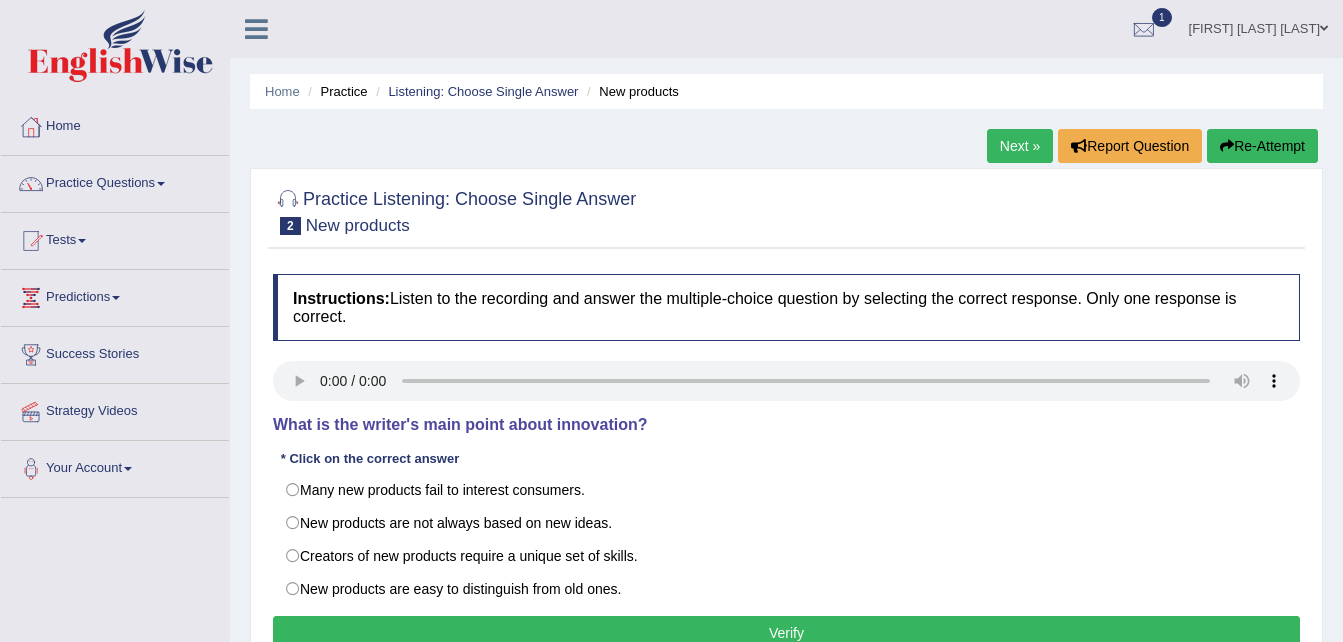 scroll, scrollTop: 0, scrollLeft: 0, axis: both 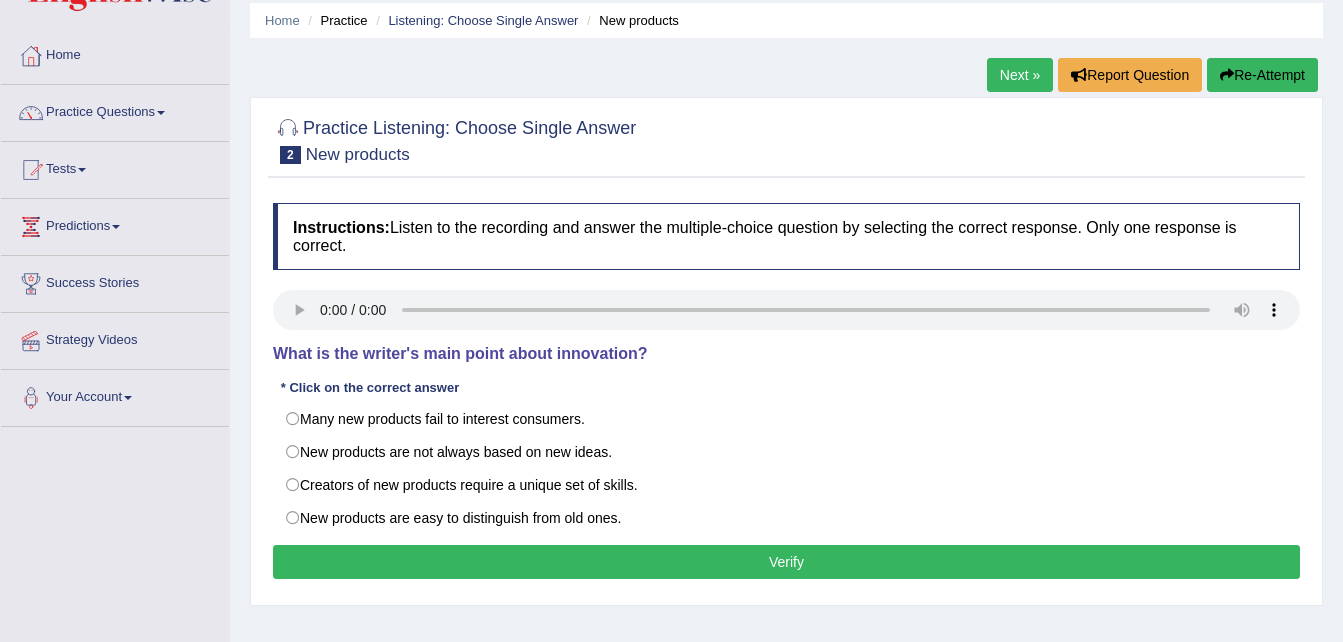 type 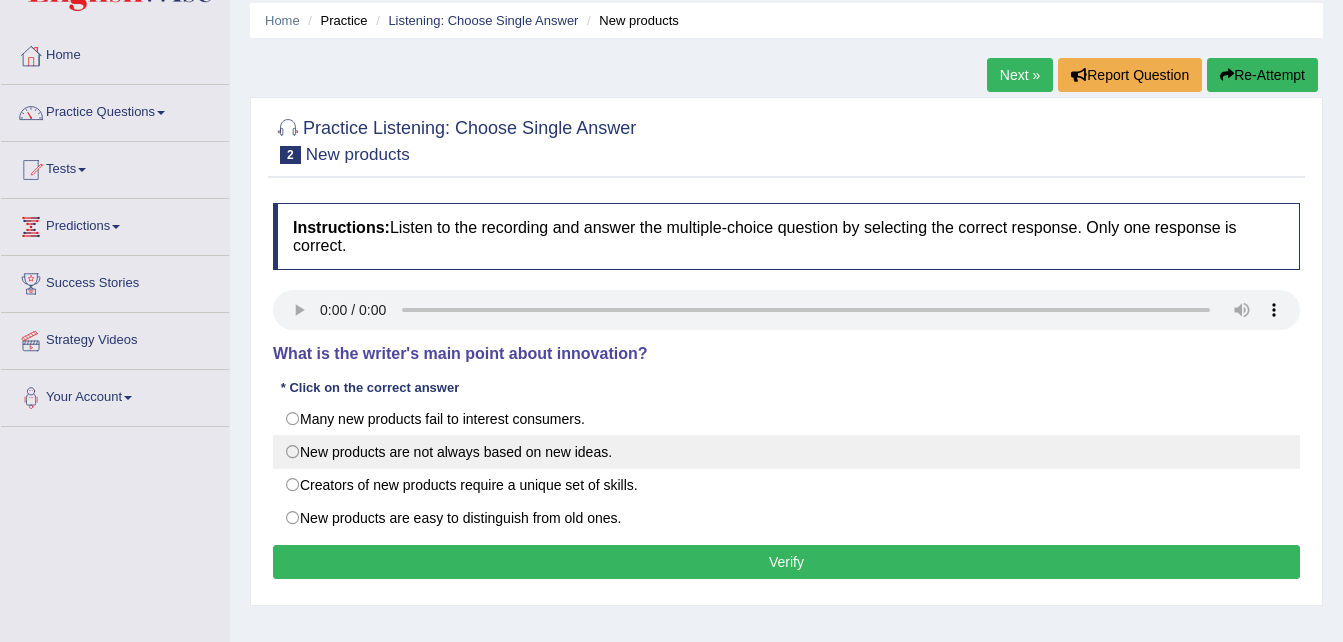 click on "New products are not always based on new ideas." at bounding box center (786, 452) 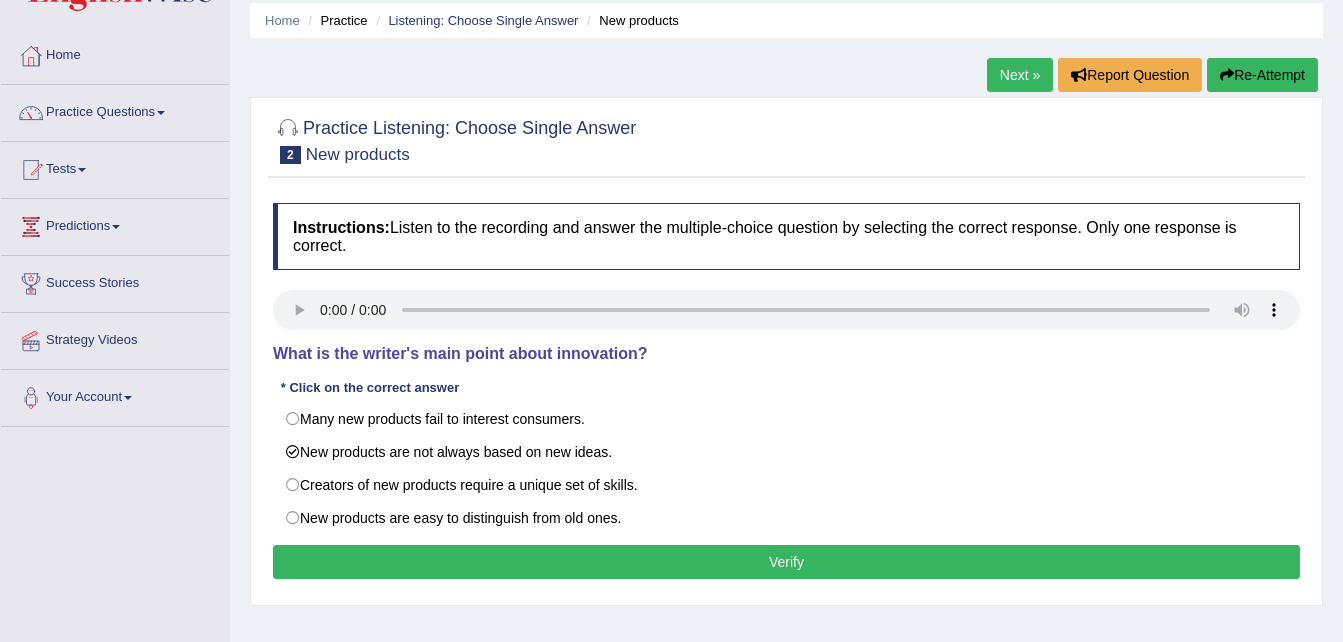 click on "Verify" at bounding box center (786, 562) 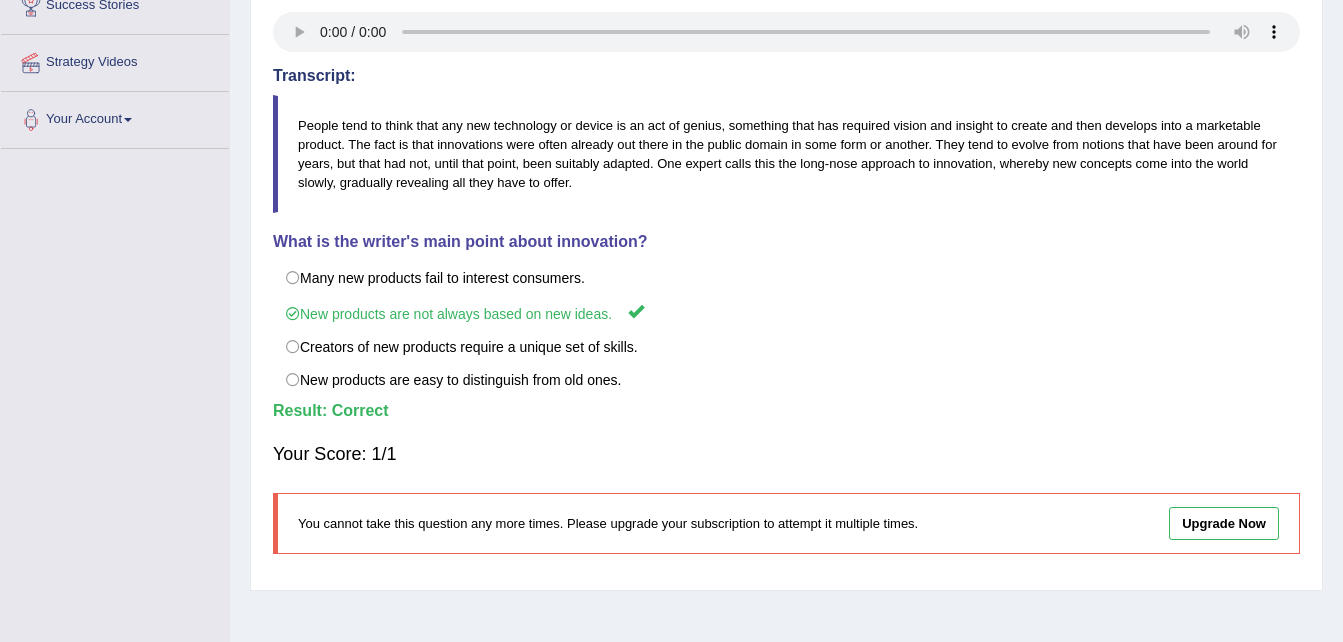 scroll, scrollTop: 408, scrollLeft: 0, axis: vertical 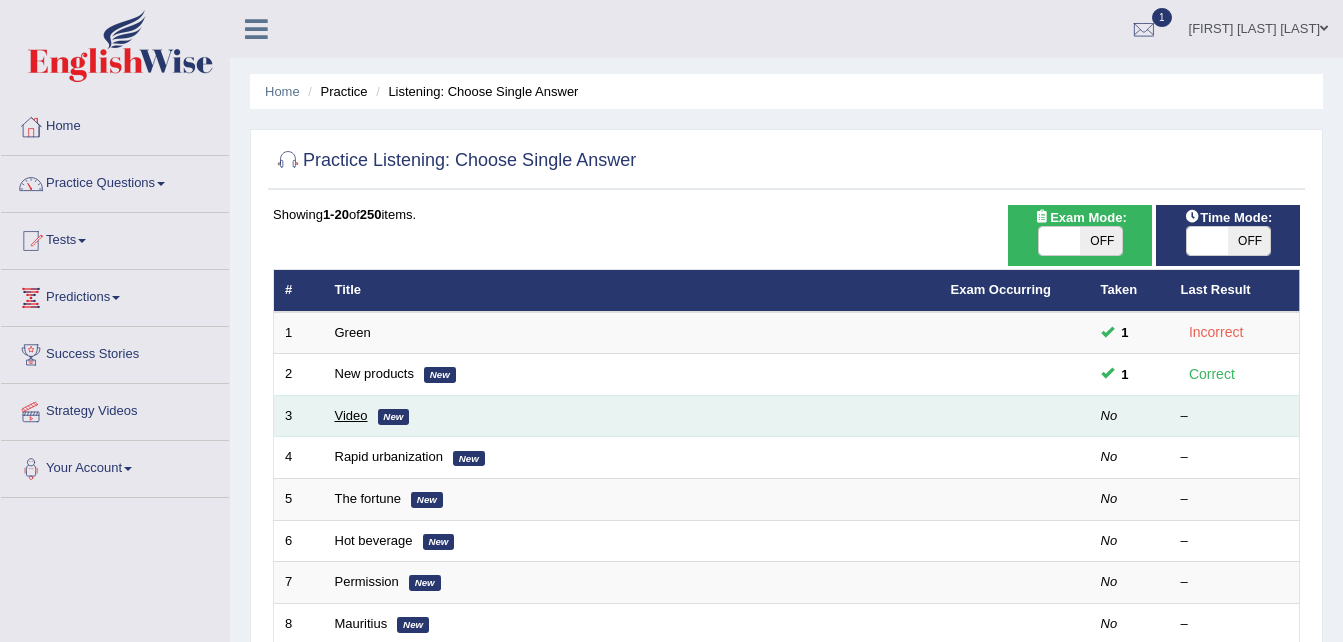 click on "Video" at bounding box center (351, 415) 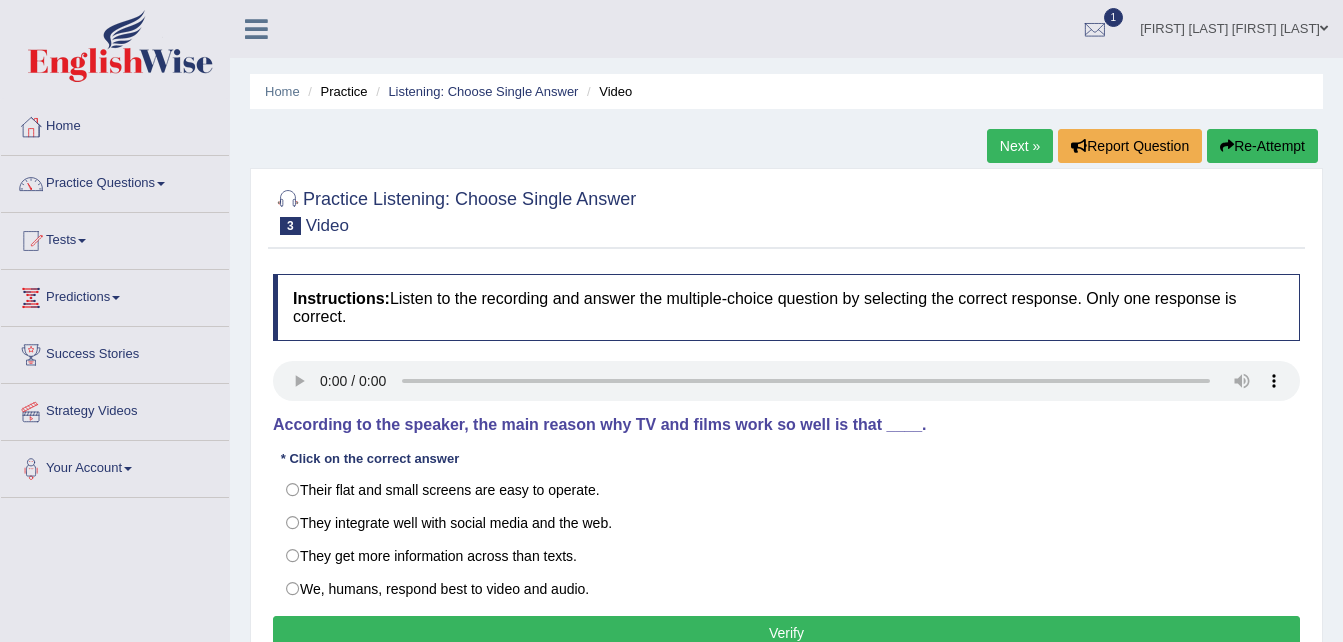 scroll, scrollTop: 0, scrollLeft: 0, axis: both 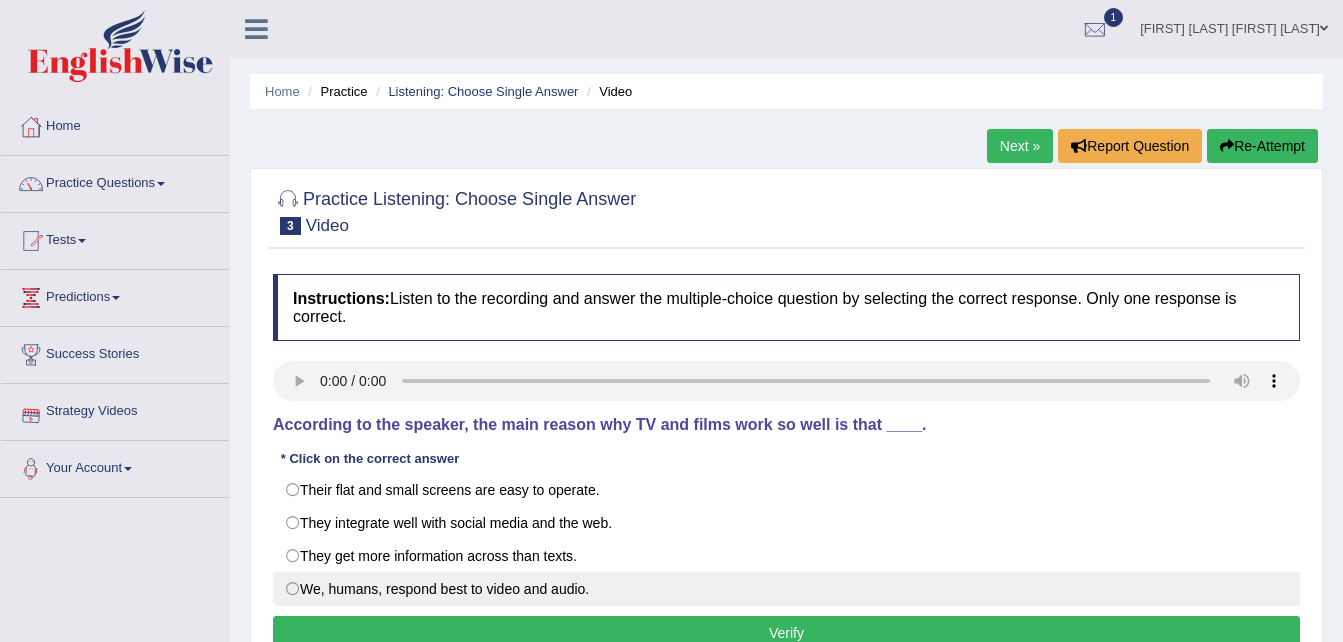 click on "We, humans, respond best to video and audio." at bounding box center (786, 589) 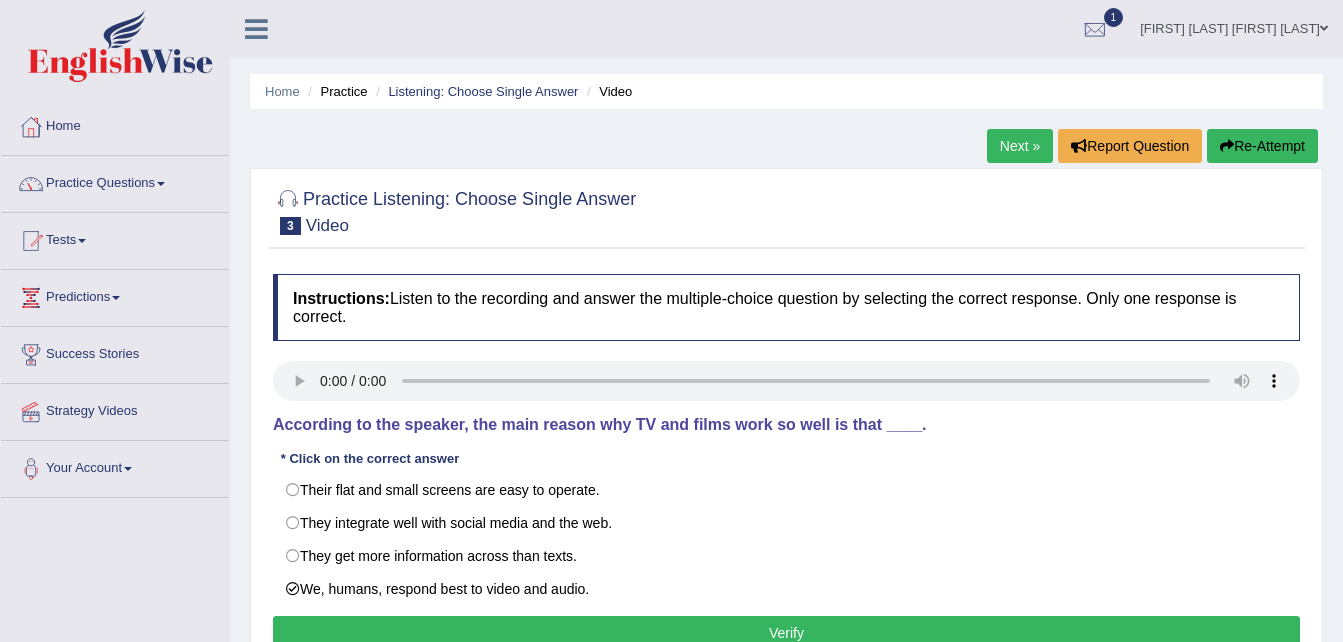 click on "Verify" at bounding box center [786, 633] 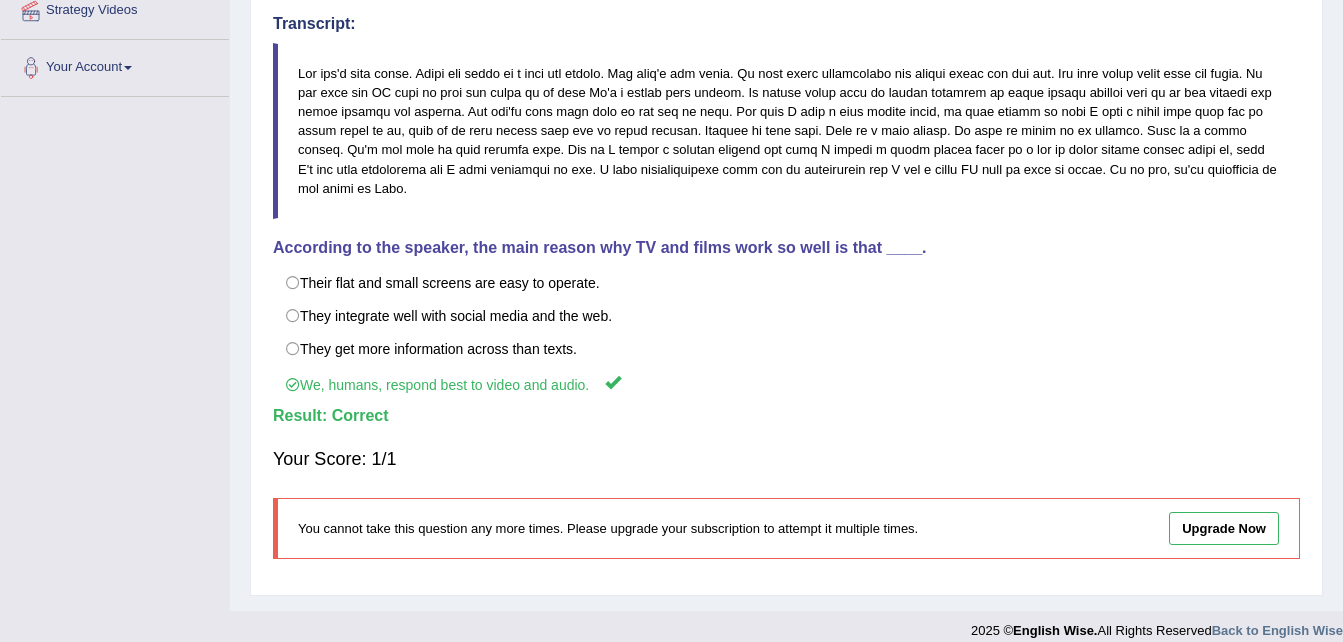scroll, scrollTop: 408, scrollLeft: 0, axis: vertical 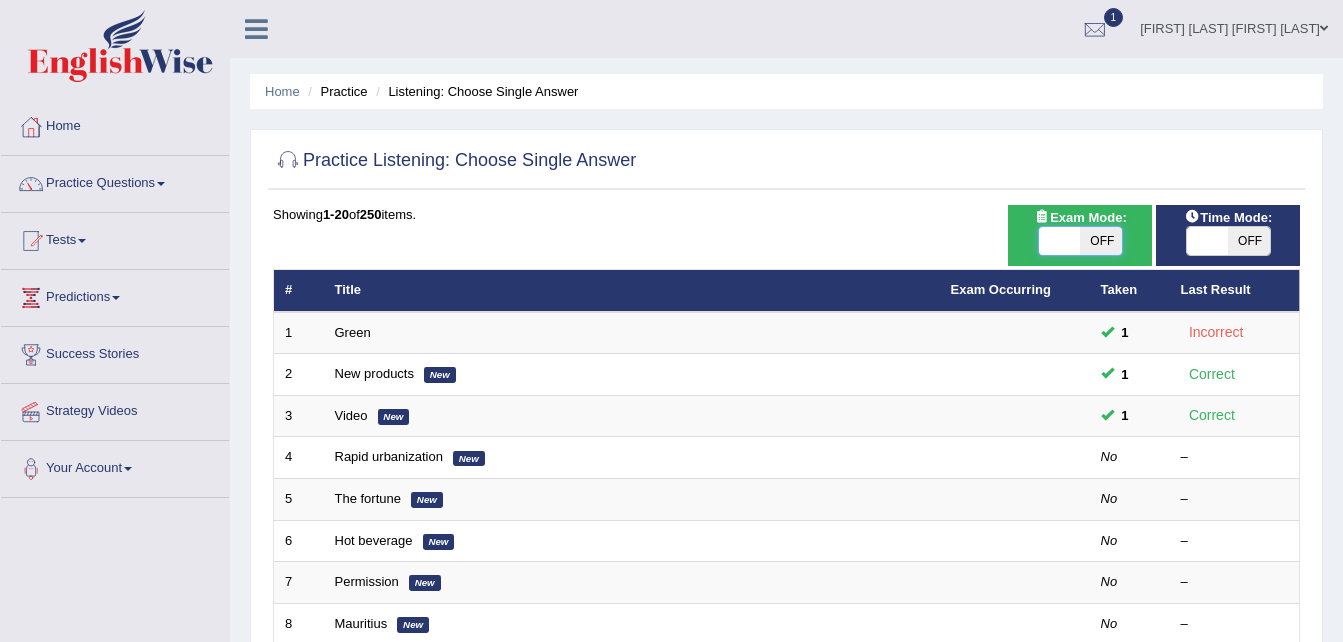 click at bounding box center (1060, 241) 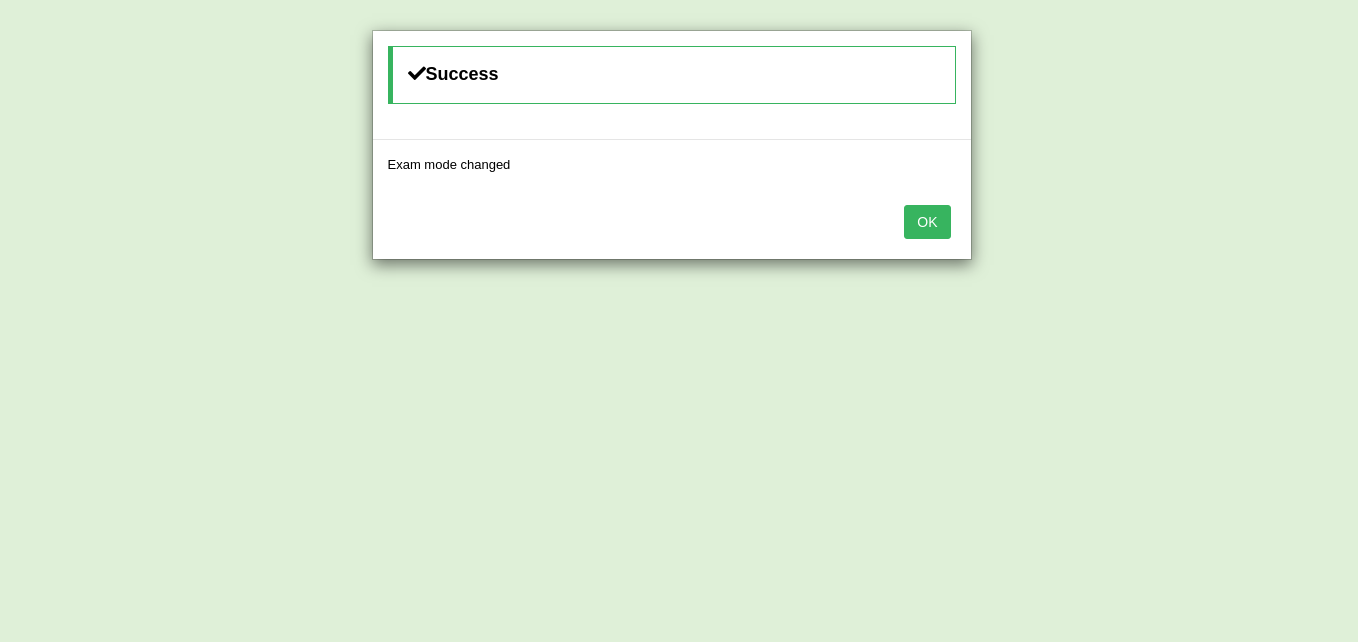 click on "OK" at bounding box center [927, 222] 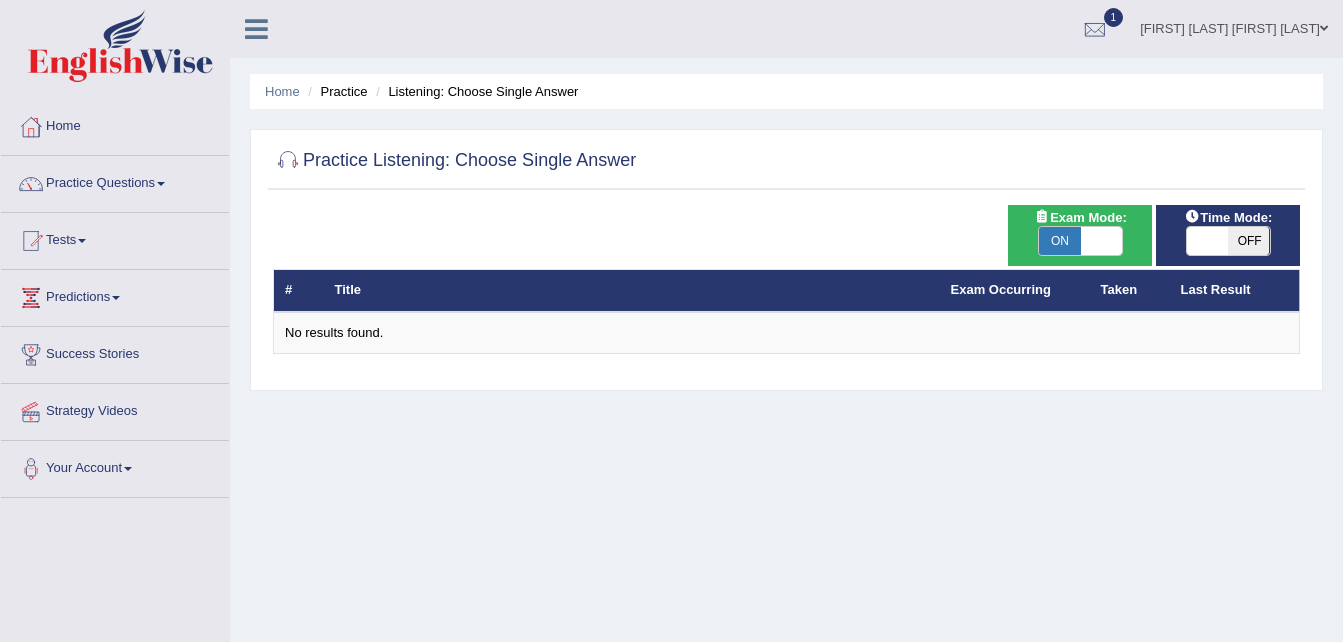 scroll, scrollTop: 0, scrollLeft: 0, axis: both 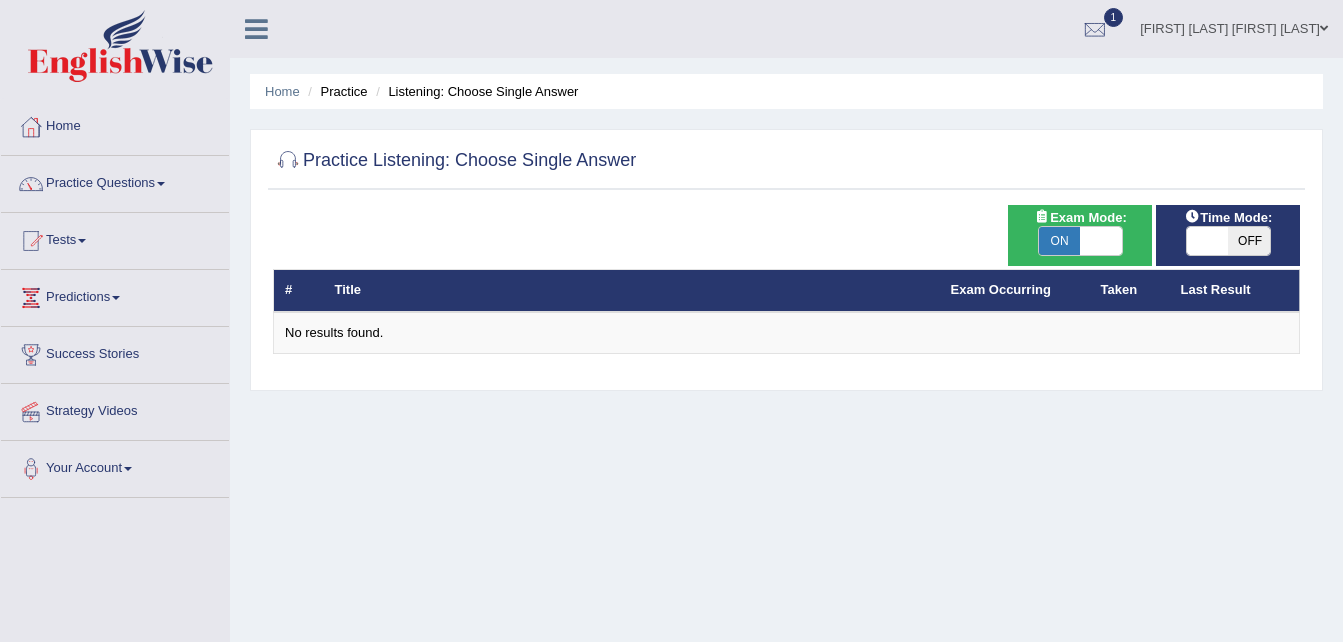 click on "ON" at bounding box center [1060, 241] 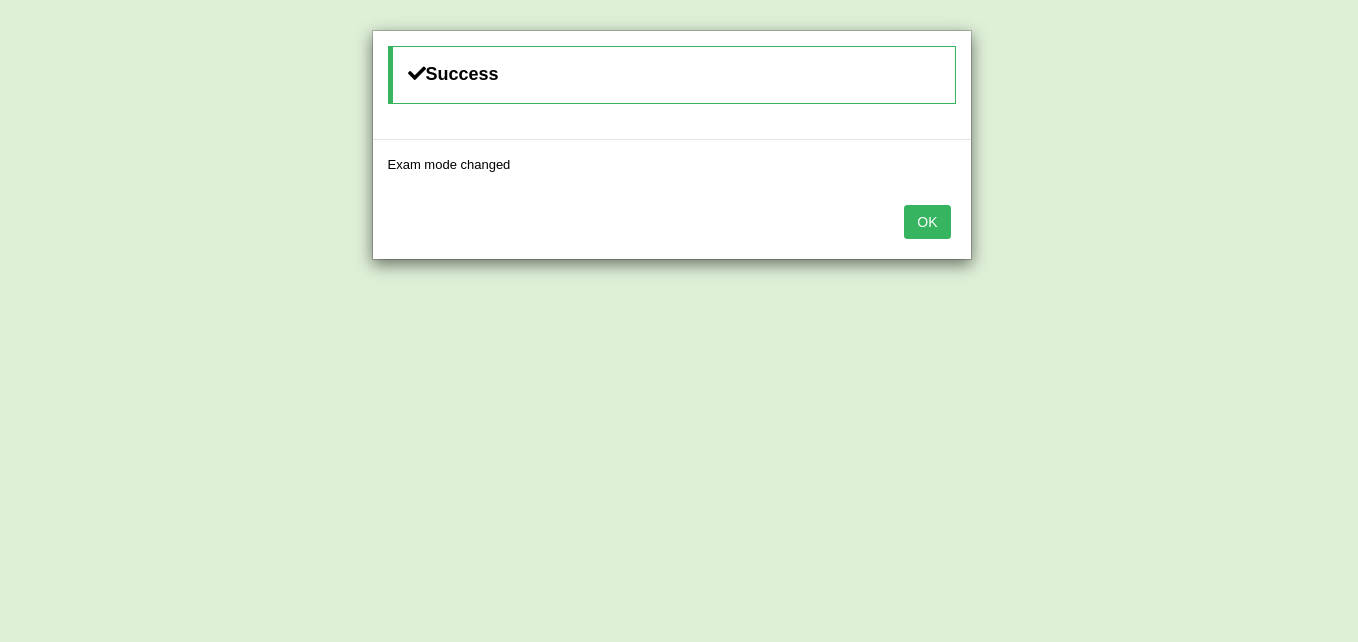 click on "OK" at bounding box center [927, 222] 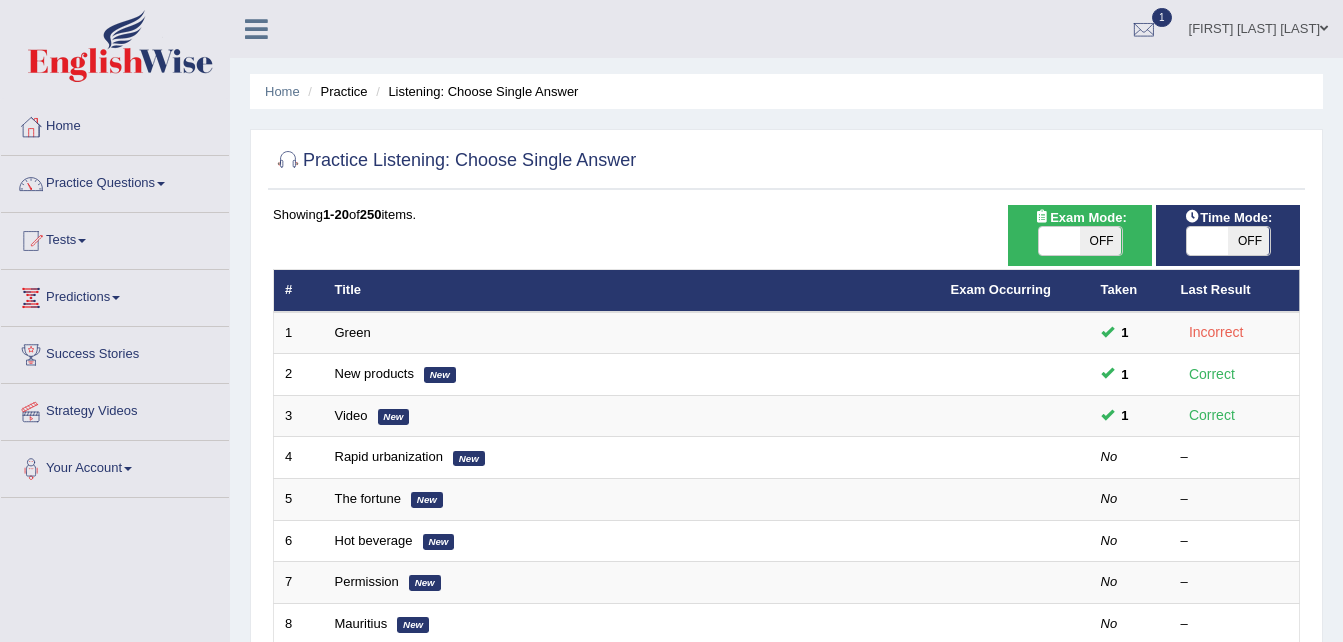 scroll, scrollTop: 0, scrollLeft: 0, axis: both 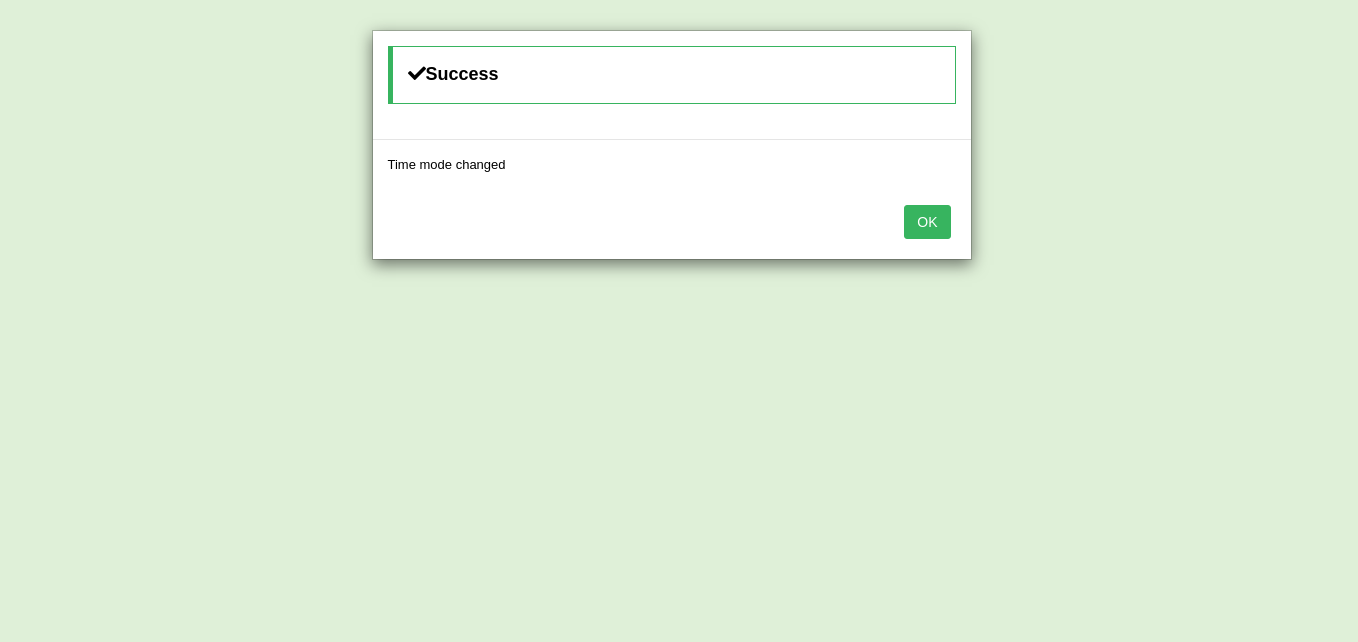 click on "OK" at bounding box center [927, 222] 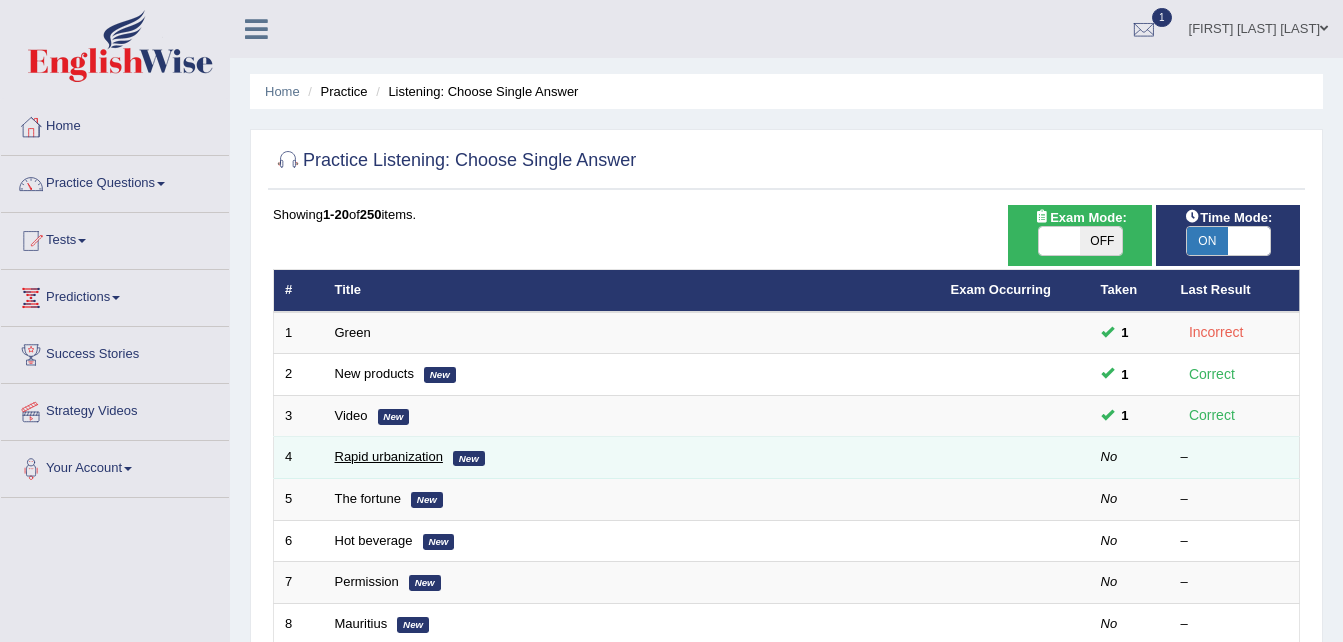 click on "Rapid urbanization" at bounding box center [389, 456] 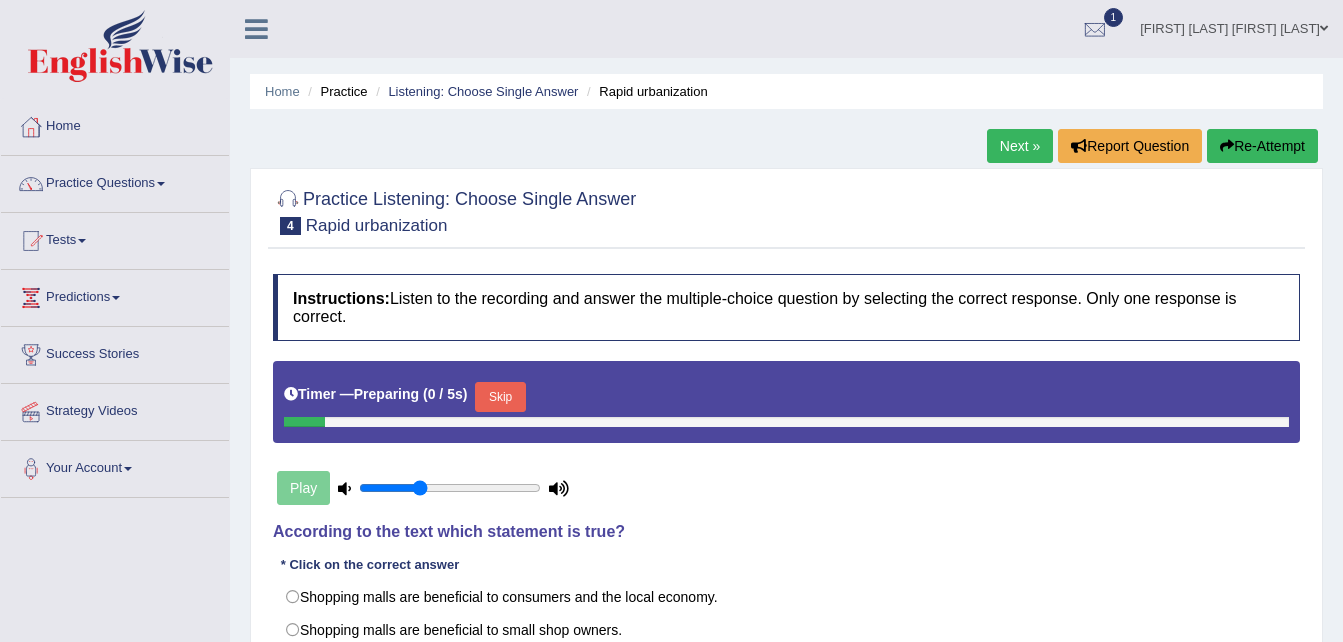 scroll, scrollTop: 0, scrollLeft: 0, axis: both 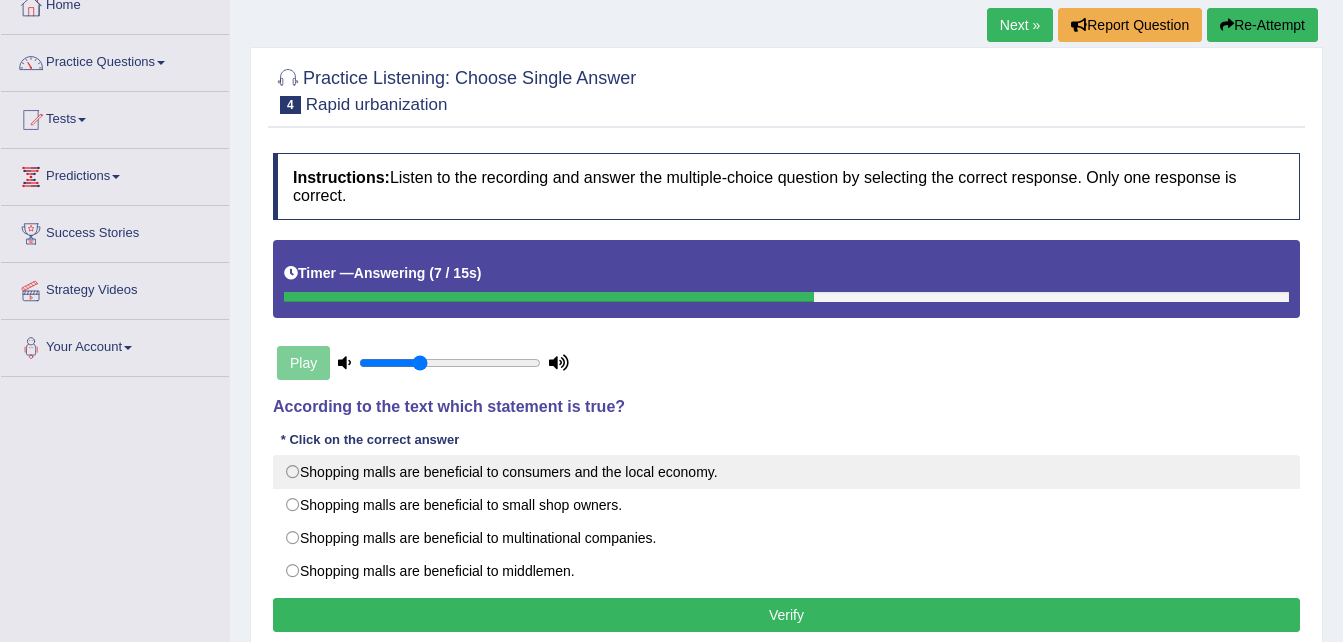 click on "Shopping malls are beneficial to consumers and the local economy." at bounding box center (786, 472) 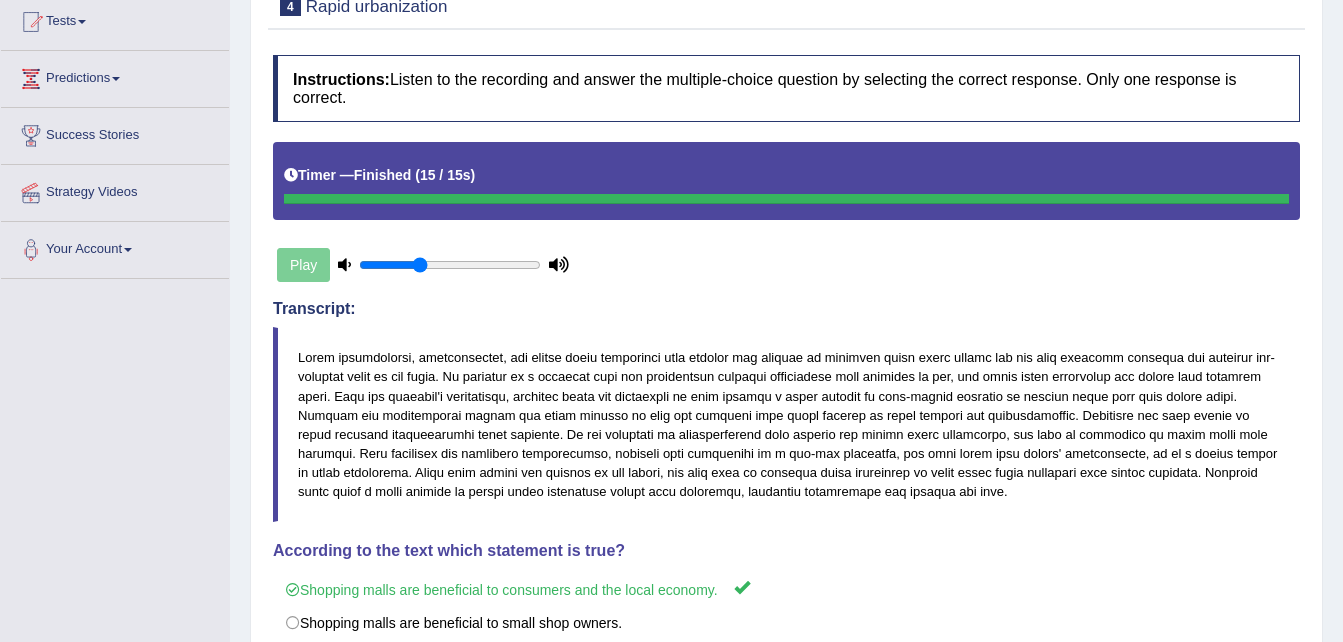 scroll, scrollTop: 218, scrollLeft: 0, axis: vertical 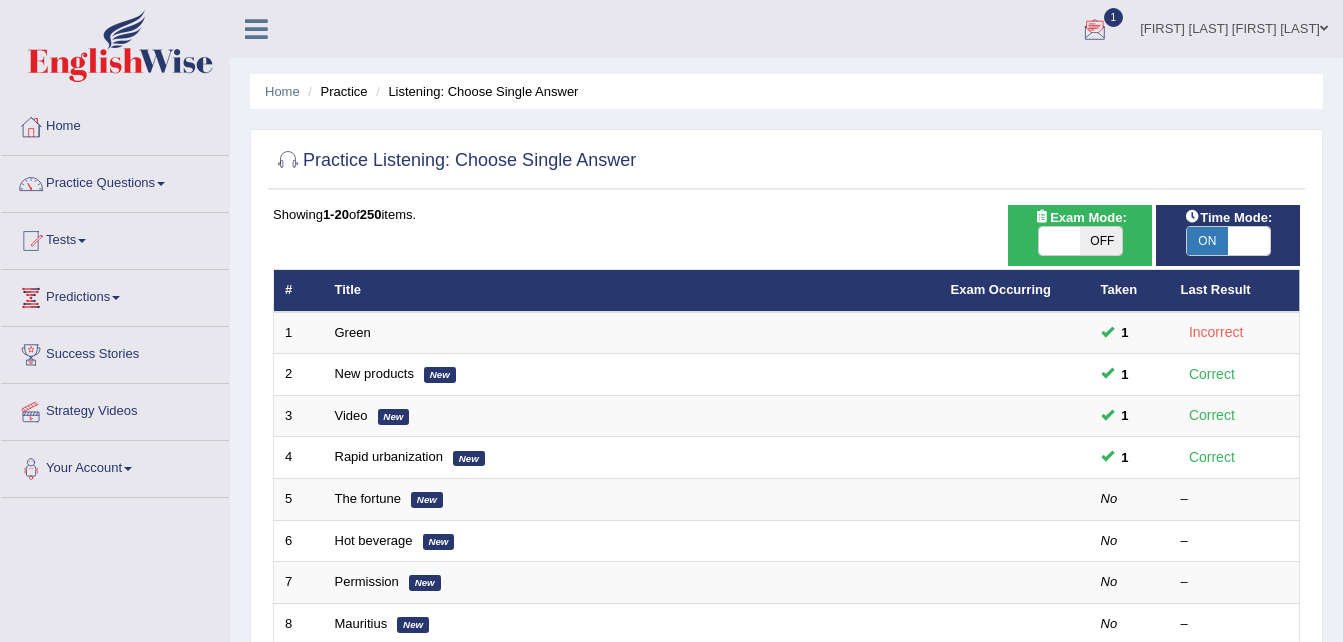 click at bounding box center (1095, 30) 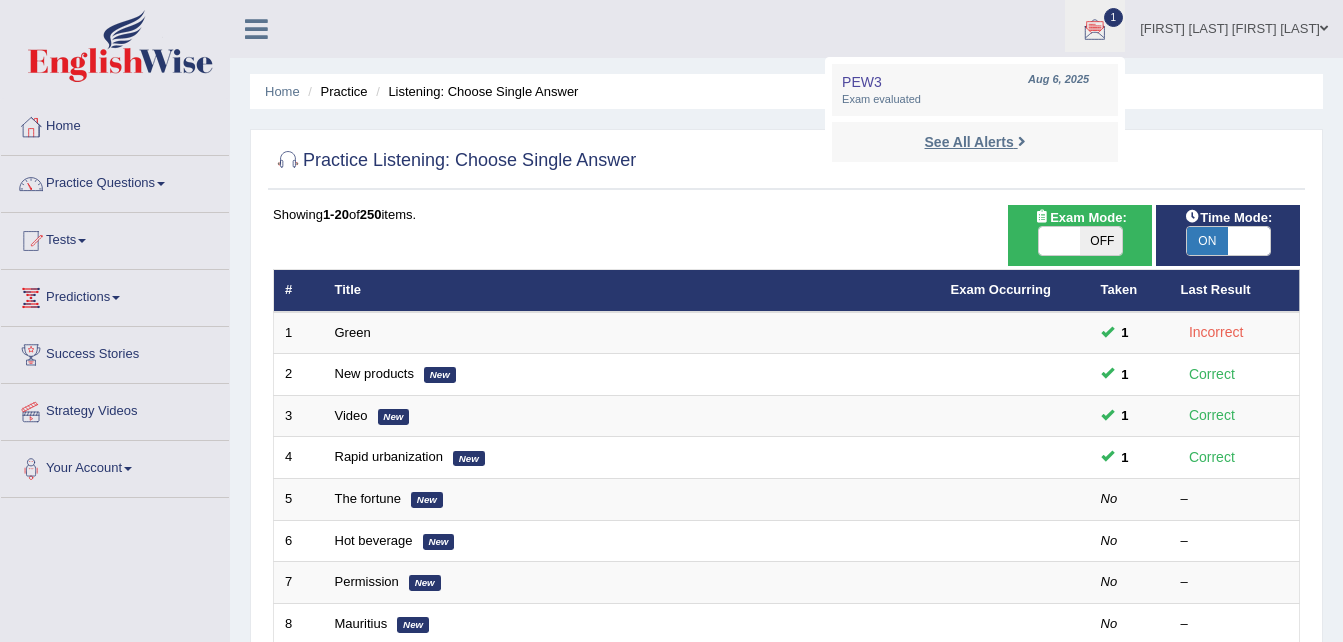 click on "See All Alerts" at bounding box center [969, 142] 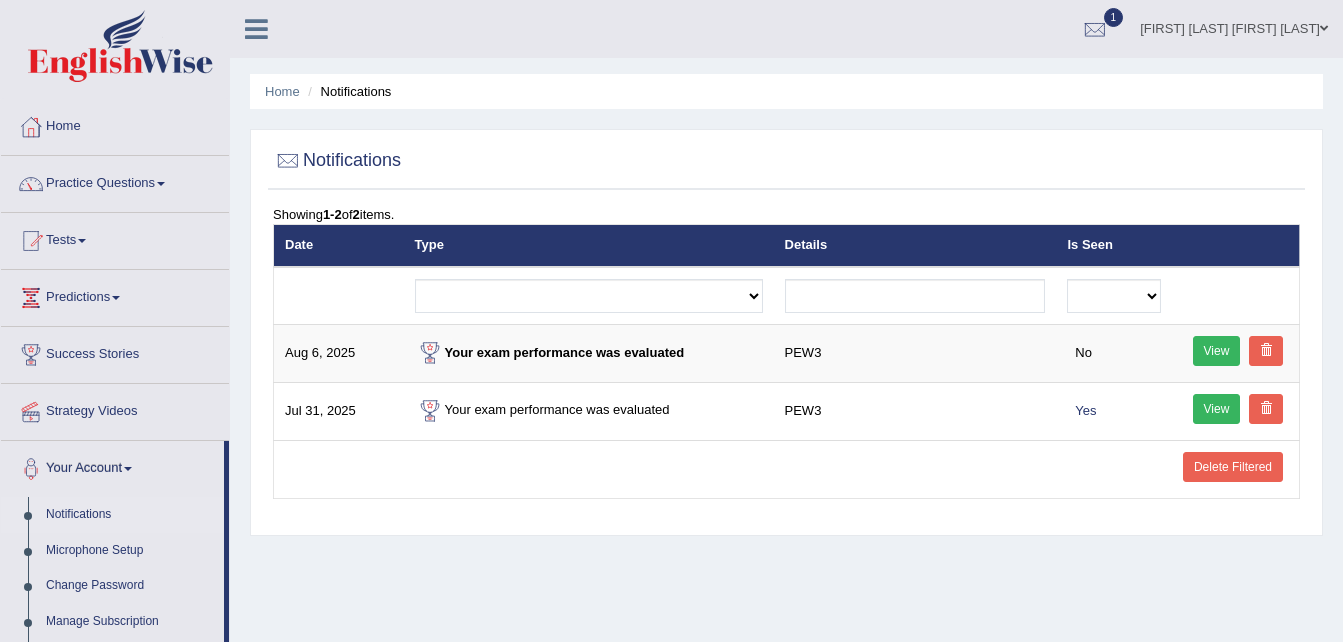 scroll, scrollTop: 0, scrollLeft: 0, axis: both 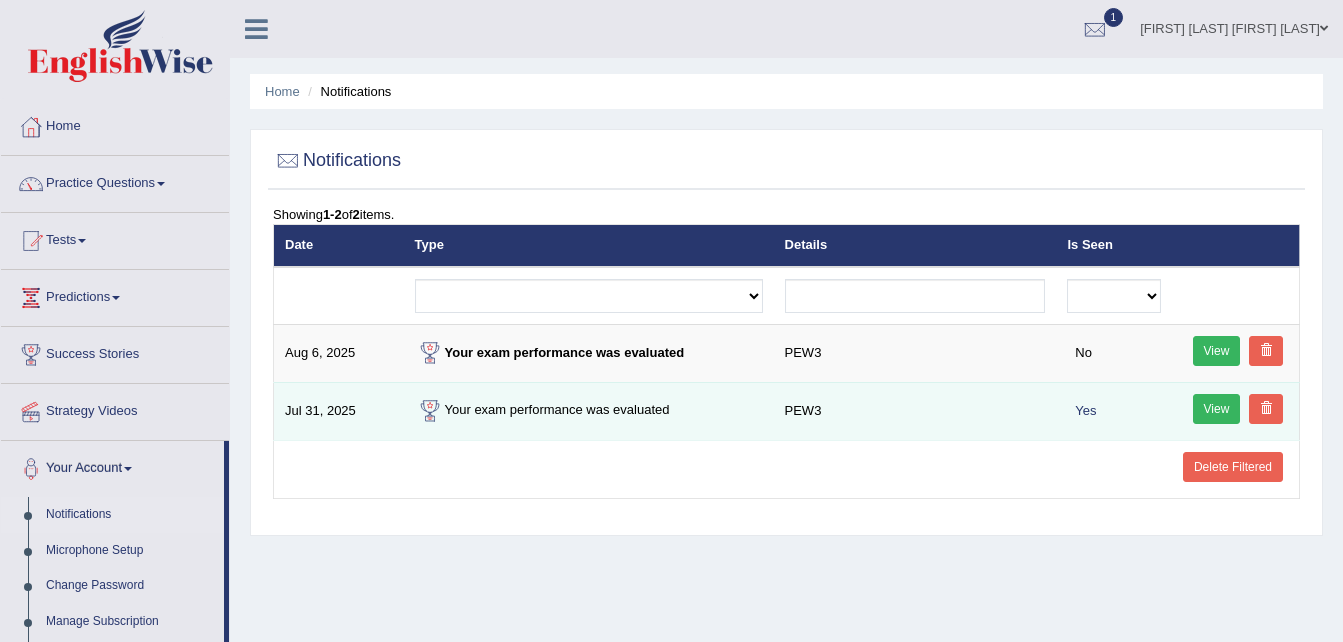 click on "View" at bounding box center (1217, 409) 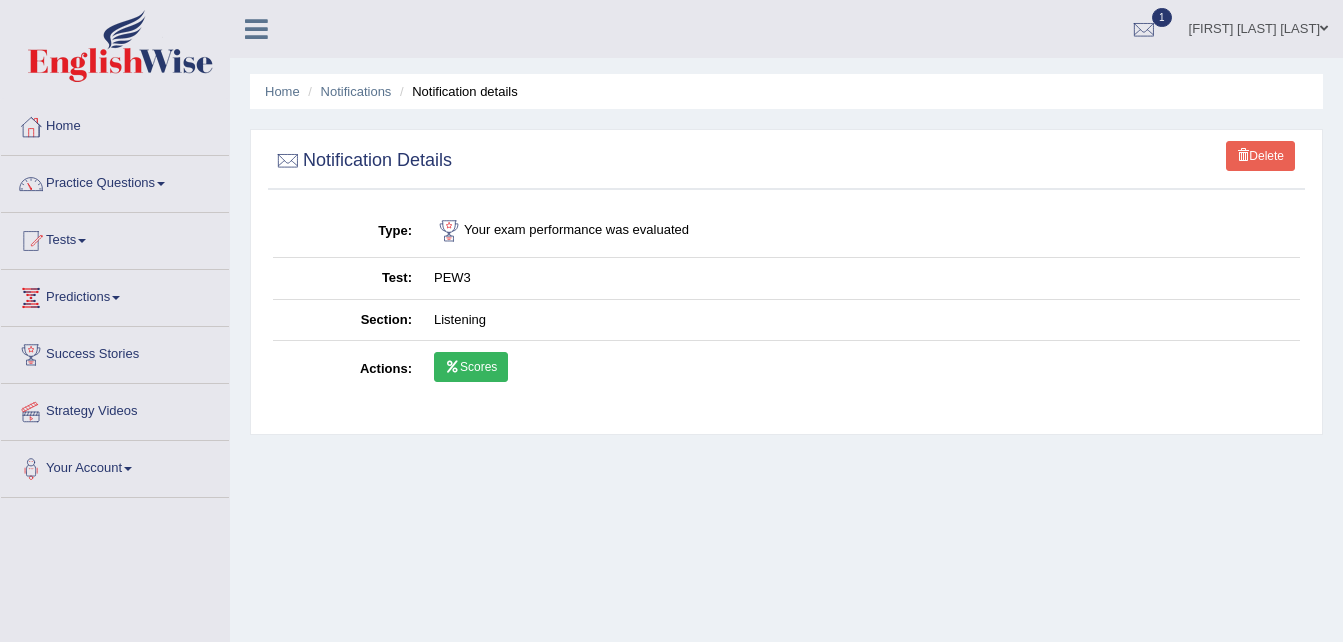 scroll, scrollTop: 0, scrollLeft: 0, axis: both 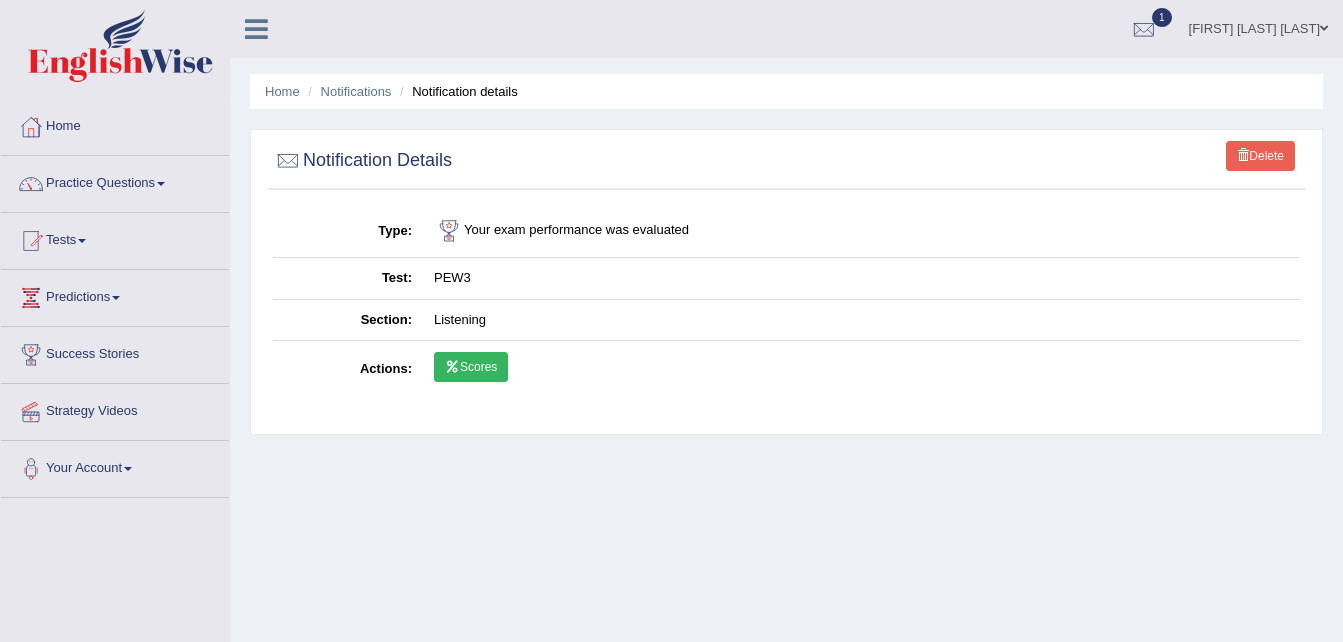 click on "Scores" at bounding box center [471, 367] 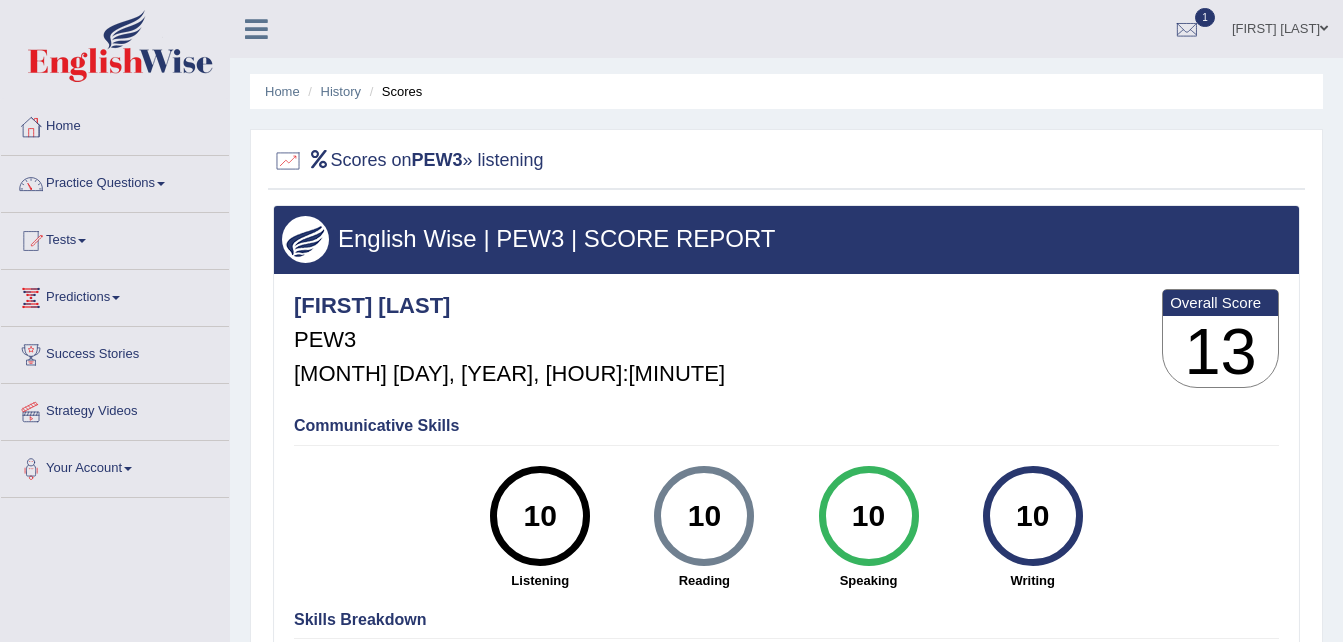 scroll, scrollTop: 0, scrollLeft: 0, axis: both 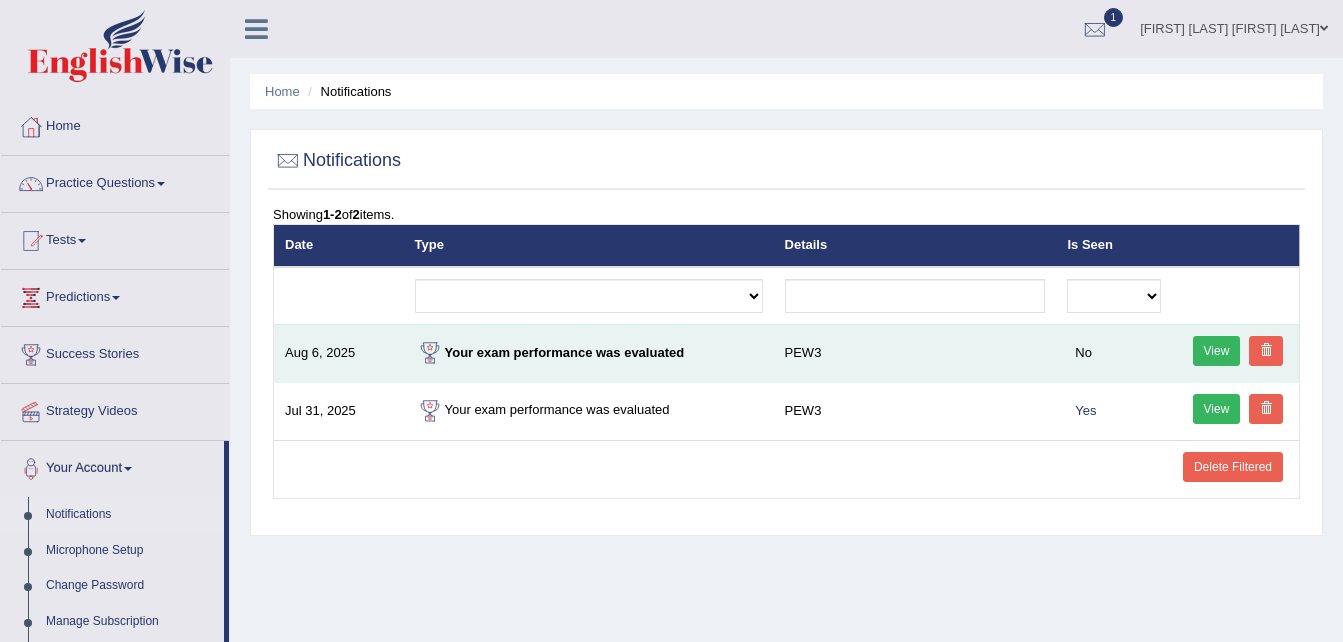 click on "View" at bounding box center (1217, 351) 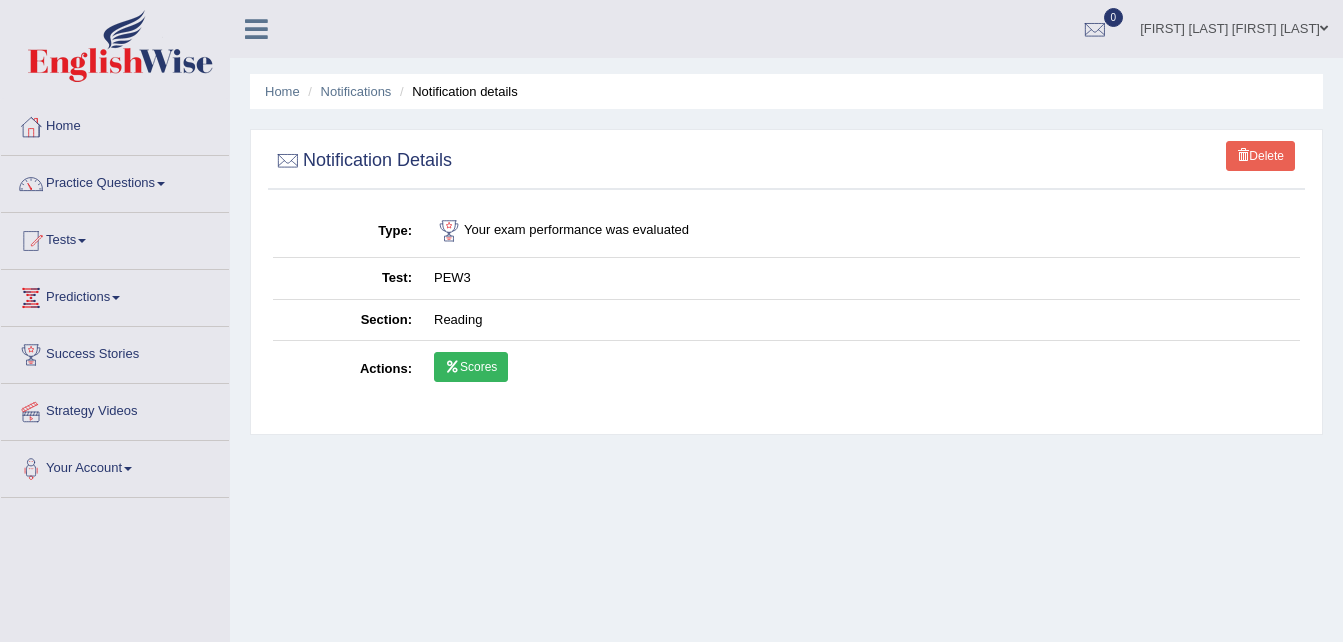 scroll, scrollTop: 0, scrollLeft: 0, axis: both 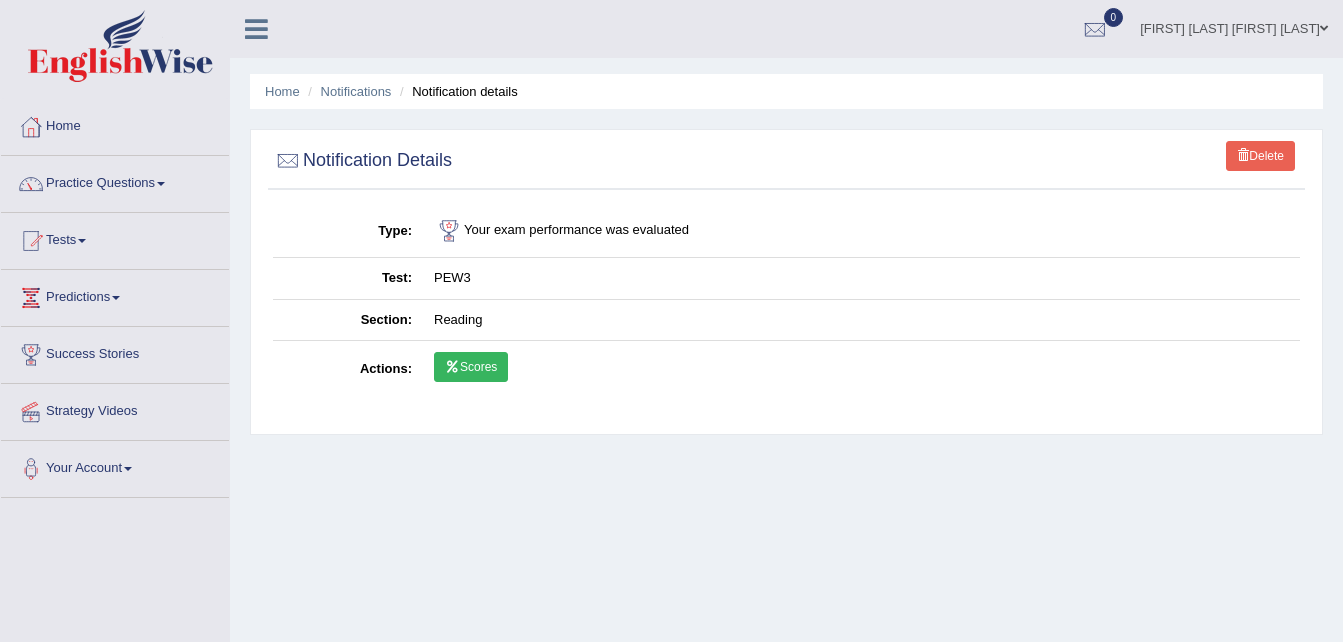 click on "Scores" at bounding box center (471, 367) 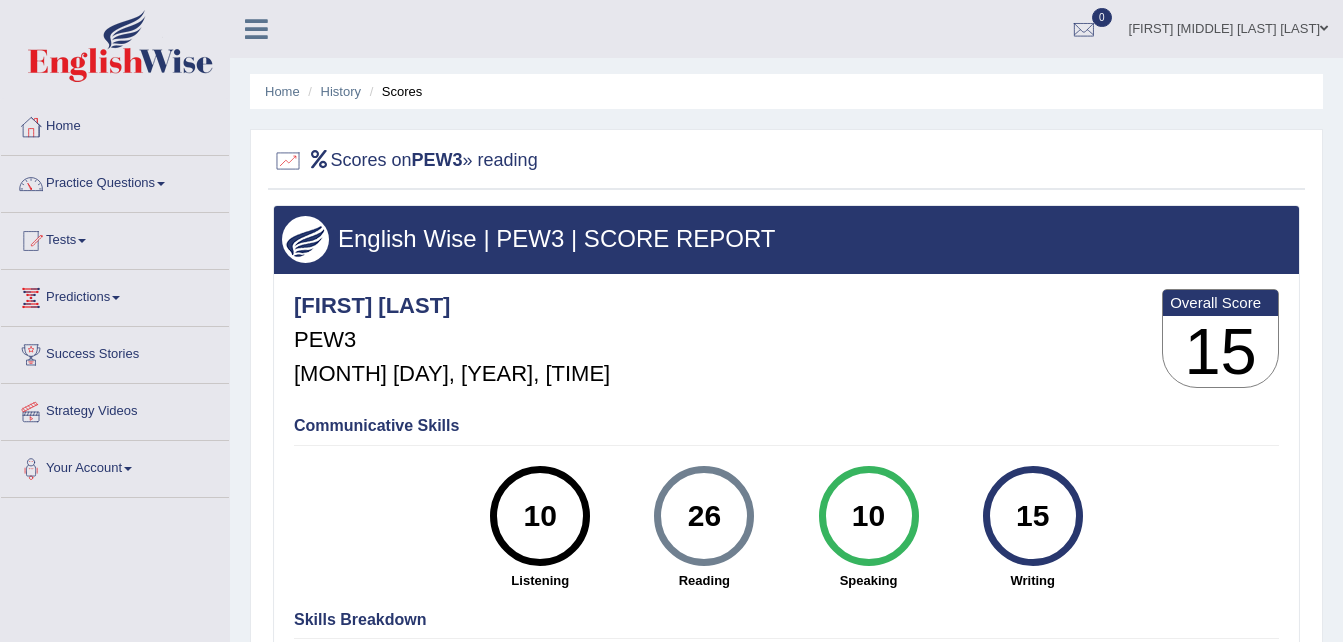 scroll, scrollTop: 0, scrollLeft: 0, axis: both 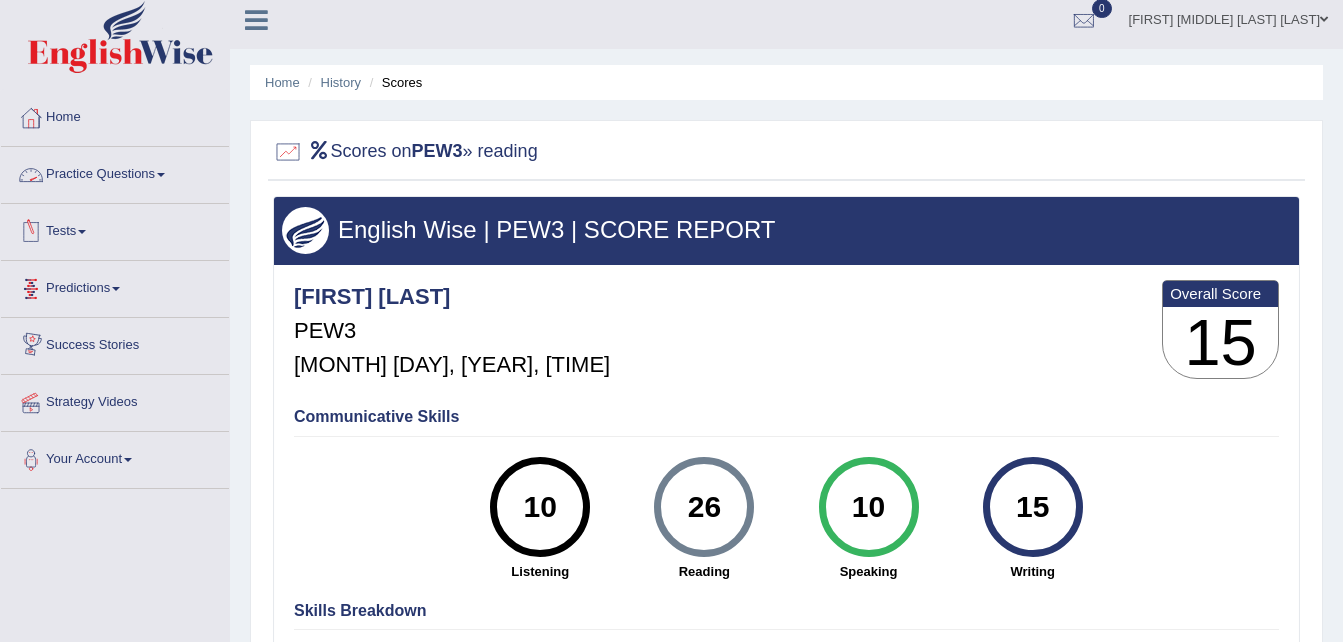 click on "Practice Questions" at bounding box center [115, 172] 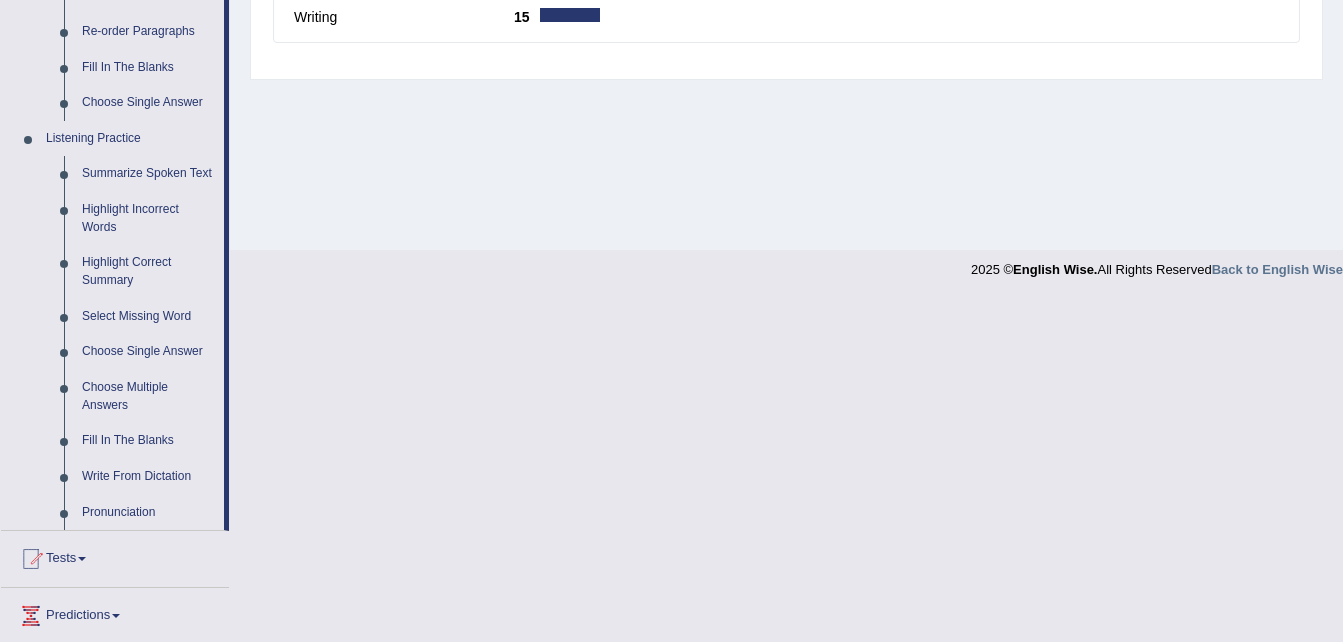 scroll, scrollTop: 749, scrollLeft: 0, axis: vertical 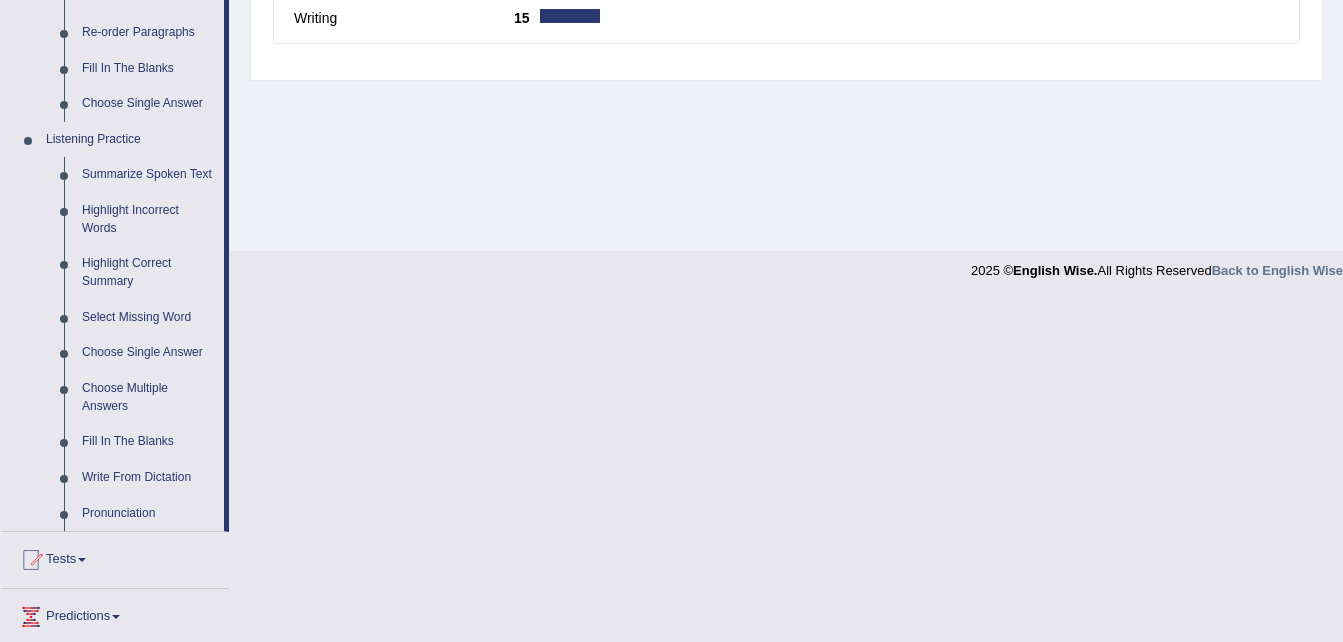 click on "Choose Multiple Answers" at bounding box center (148, 397) 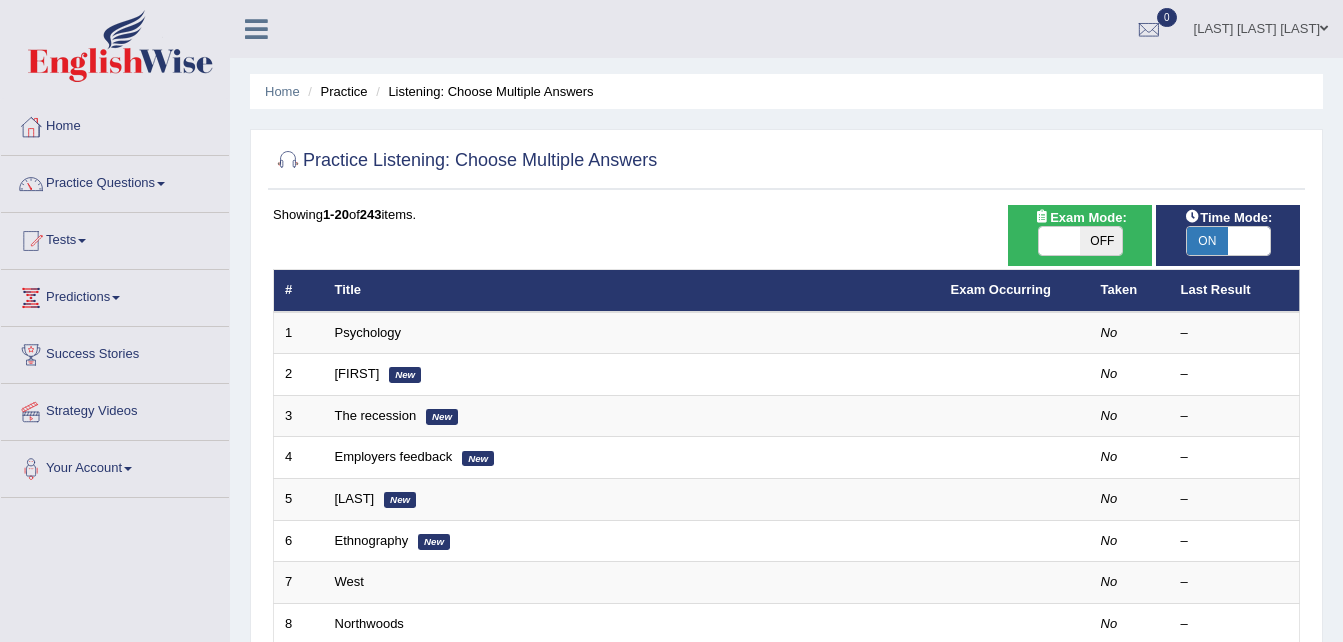 scroll, scrollTop: 0, scrollLeft: 0, axis: both 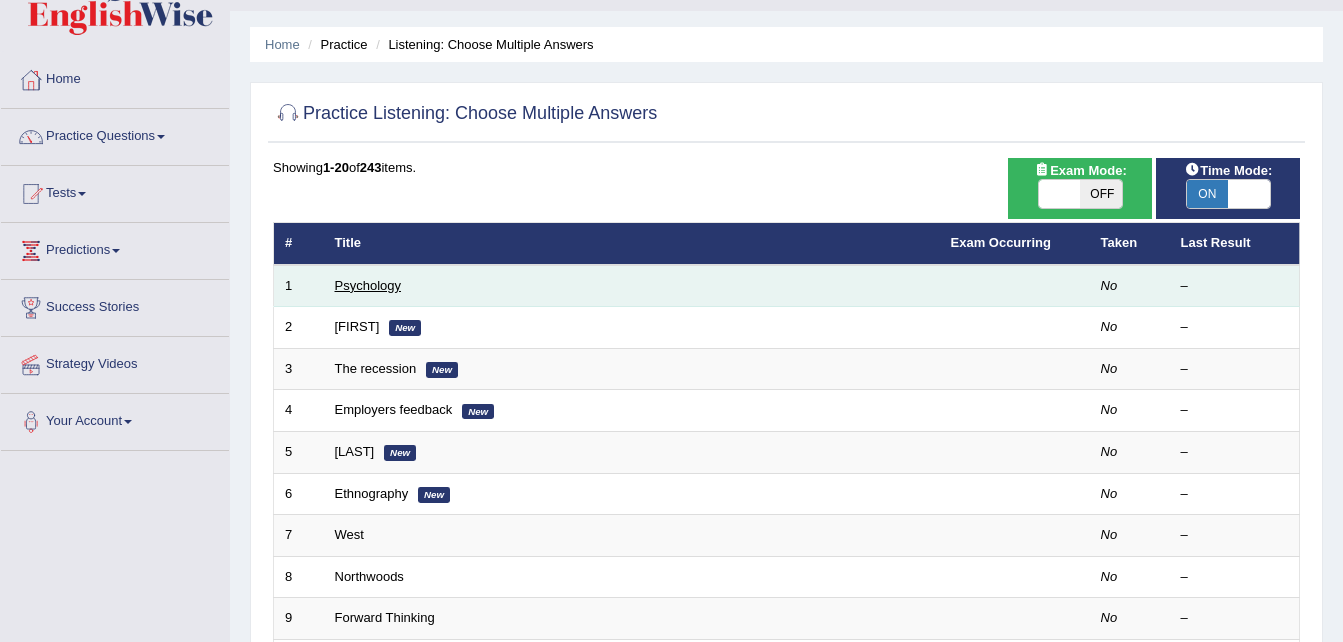 click on "Psychology" at bounding box center (368, 285) 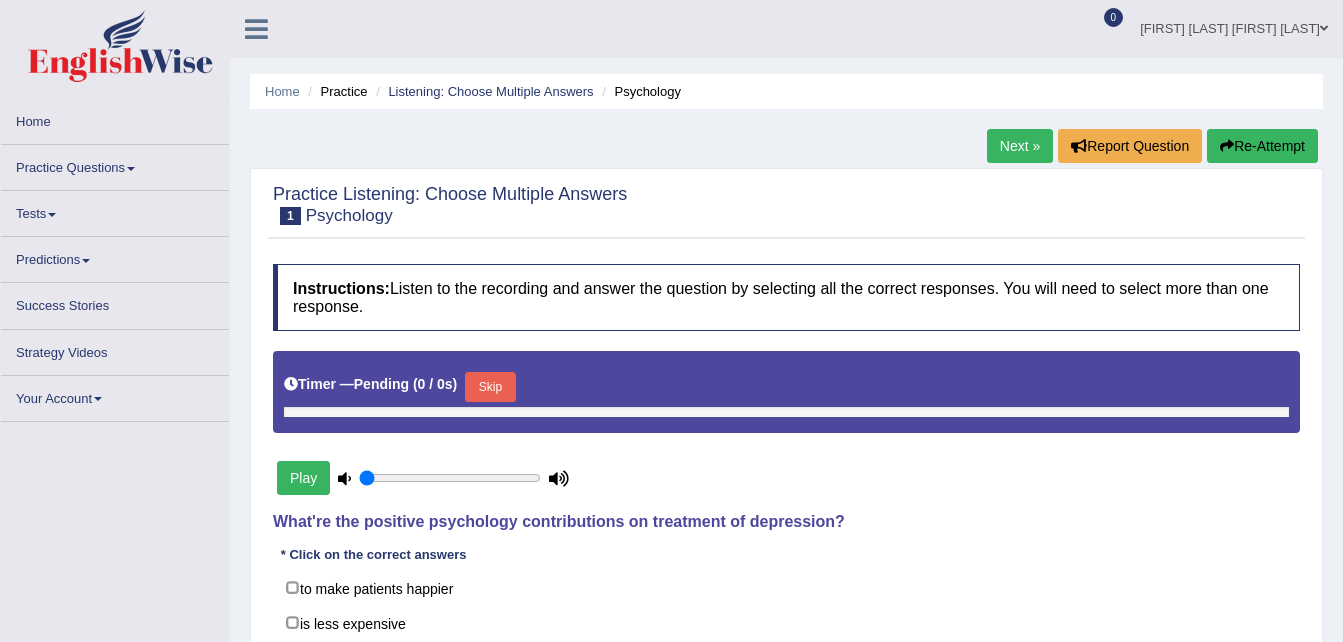 scroll, scrollTop: 0, scrollLeft: 0, axis: both 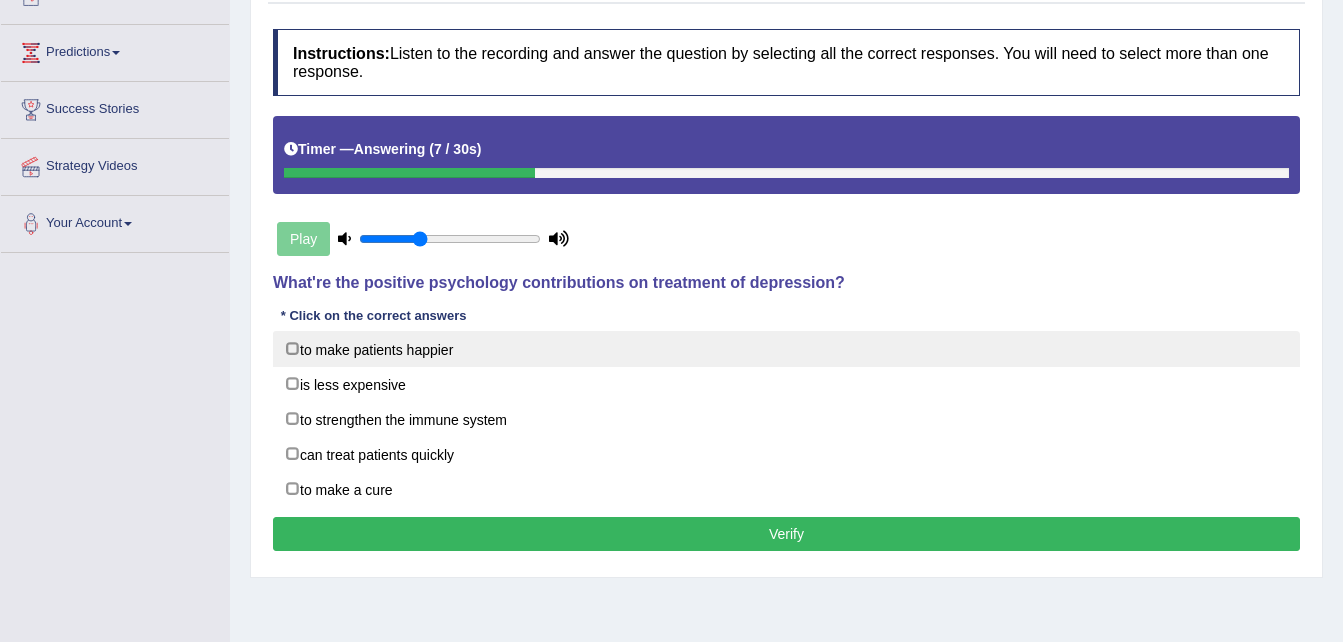 click on "to make patients happier" at bounding box center (786, 349) 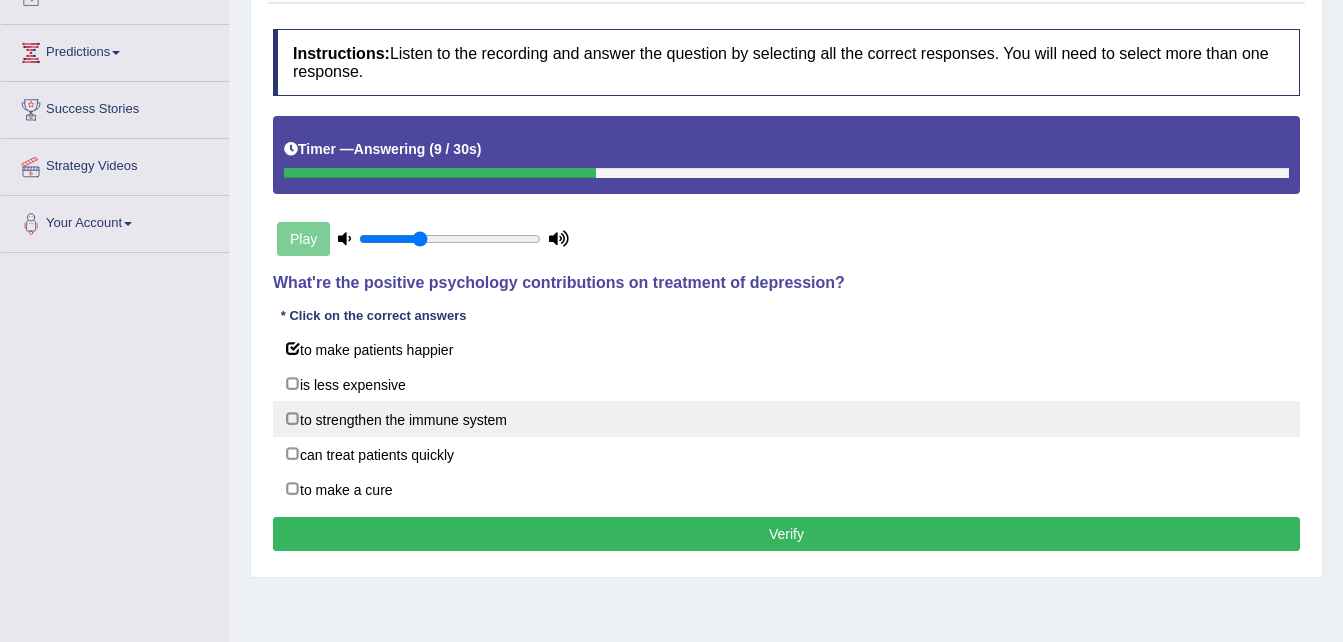 click on "to strengthen the immune system" at bounding box center [786, 419] 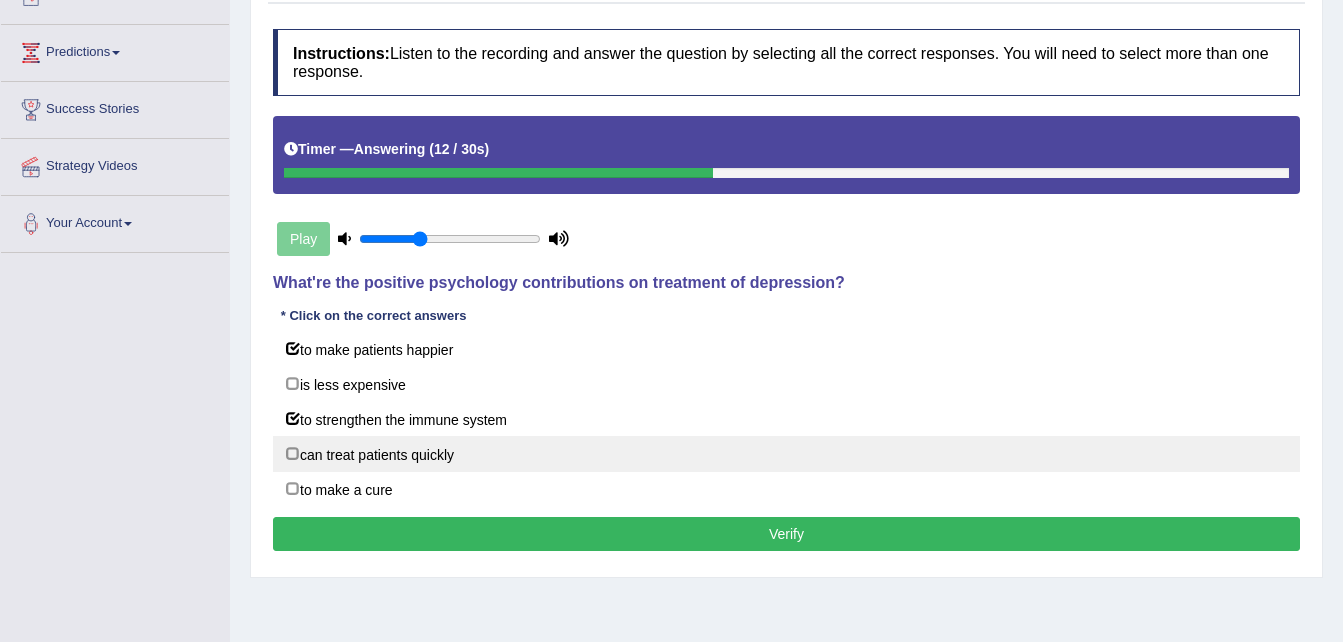 click on "can treat patients quickly" at bounding box center [786, 454] 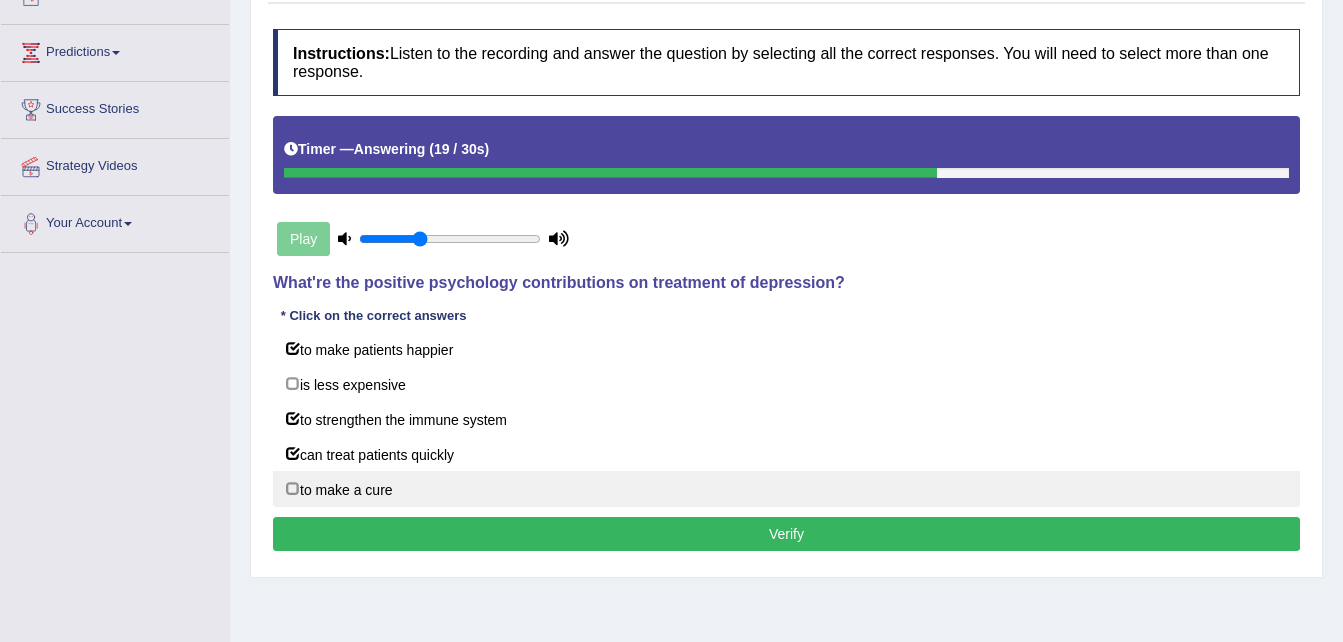 click on "to make a cure" at bounding box center (786, 489) 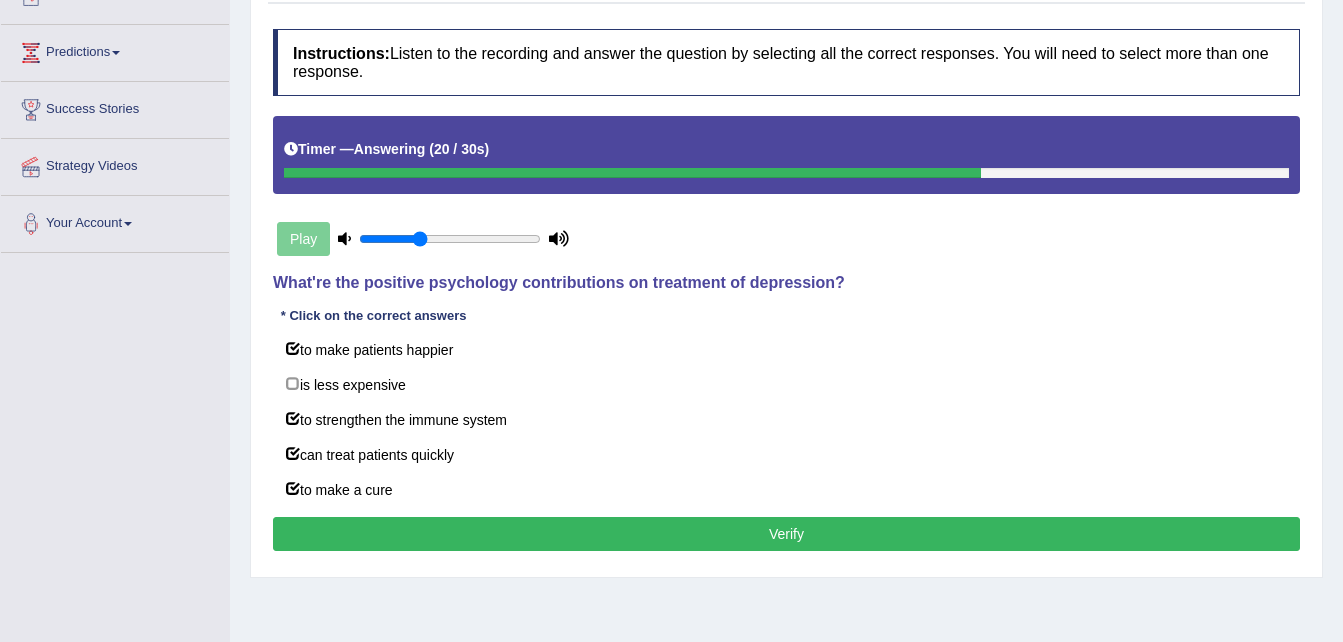 click on "Verify" at bounding box center [786, 534] 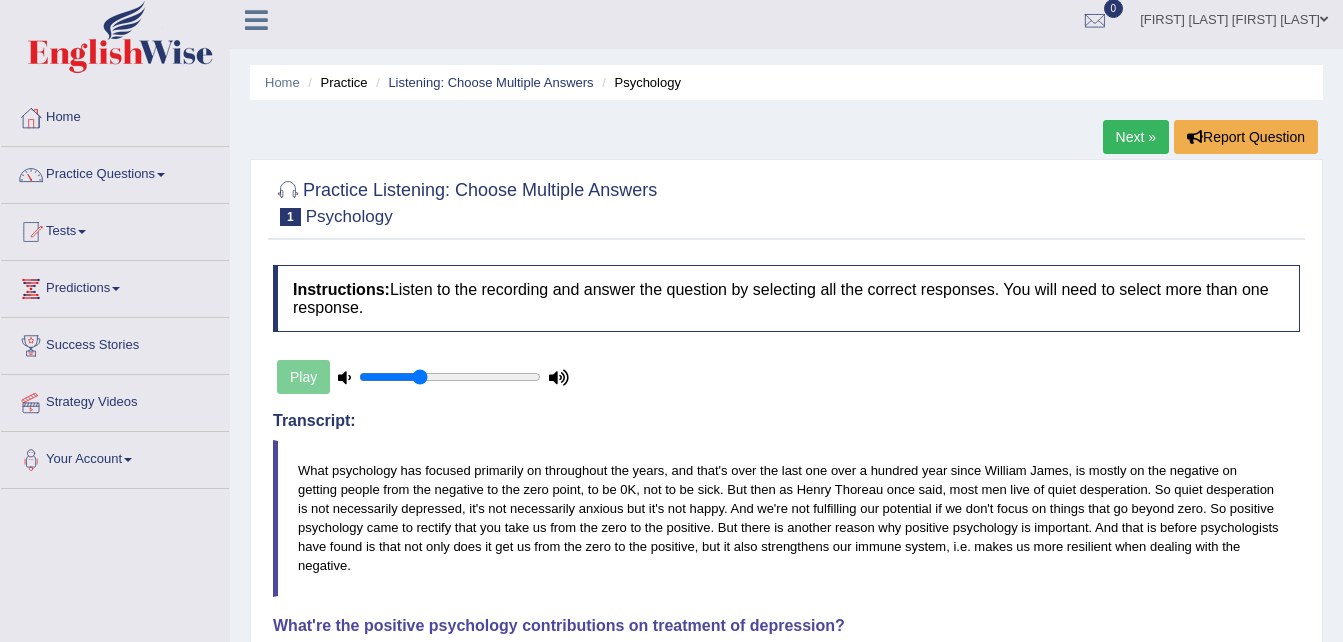 scroll, scrollTop: 10, scrollLeft: 0, axis: vertical 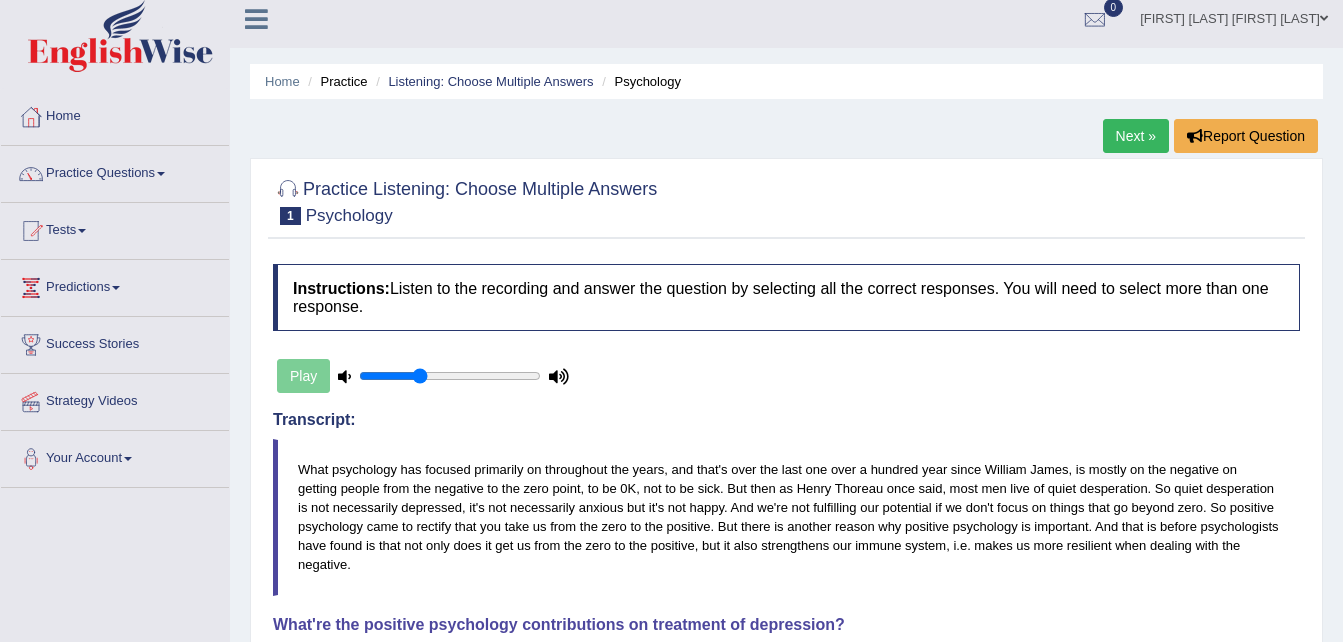 click on "Next »" at bounding box center (1136, 136) 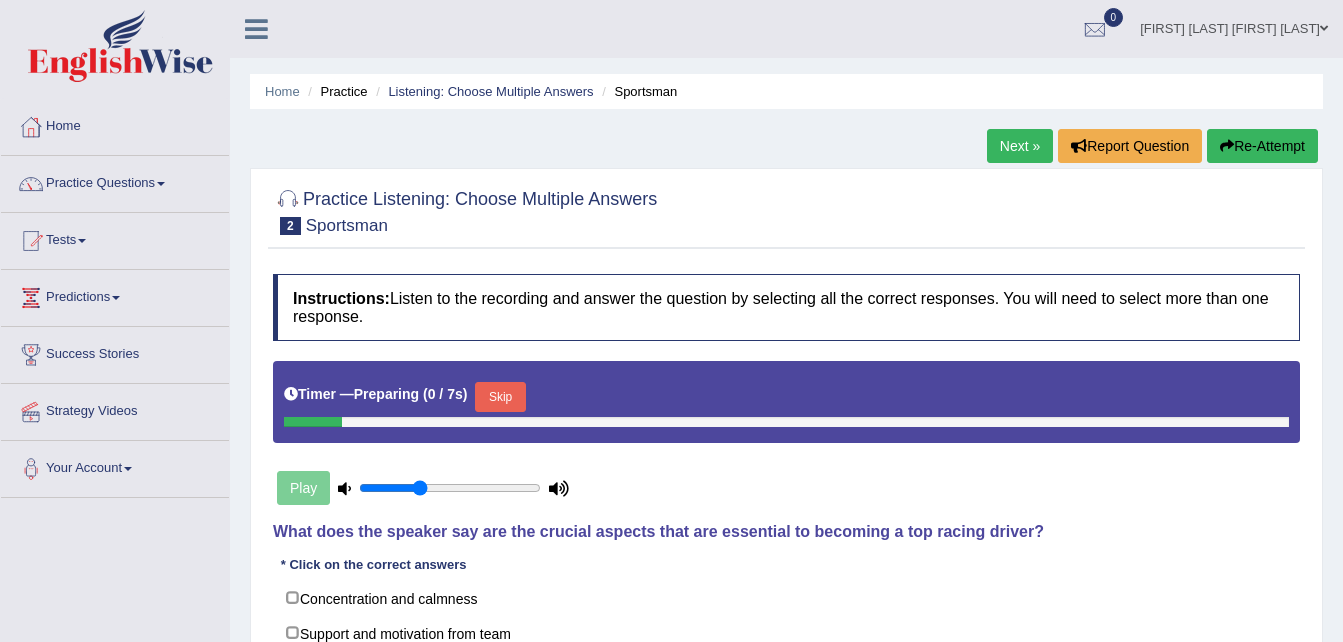 scroll, scrollTop: 0, scrollLeft: 0, axis: both 